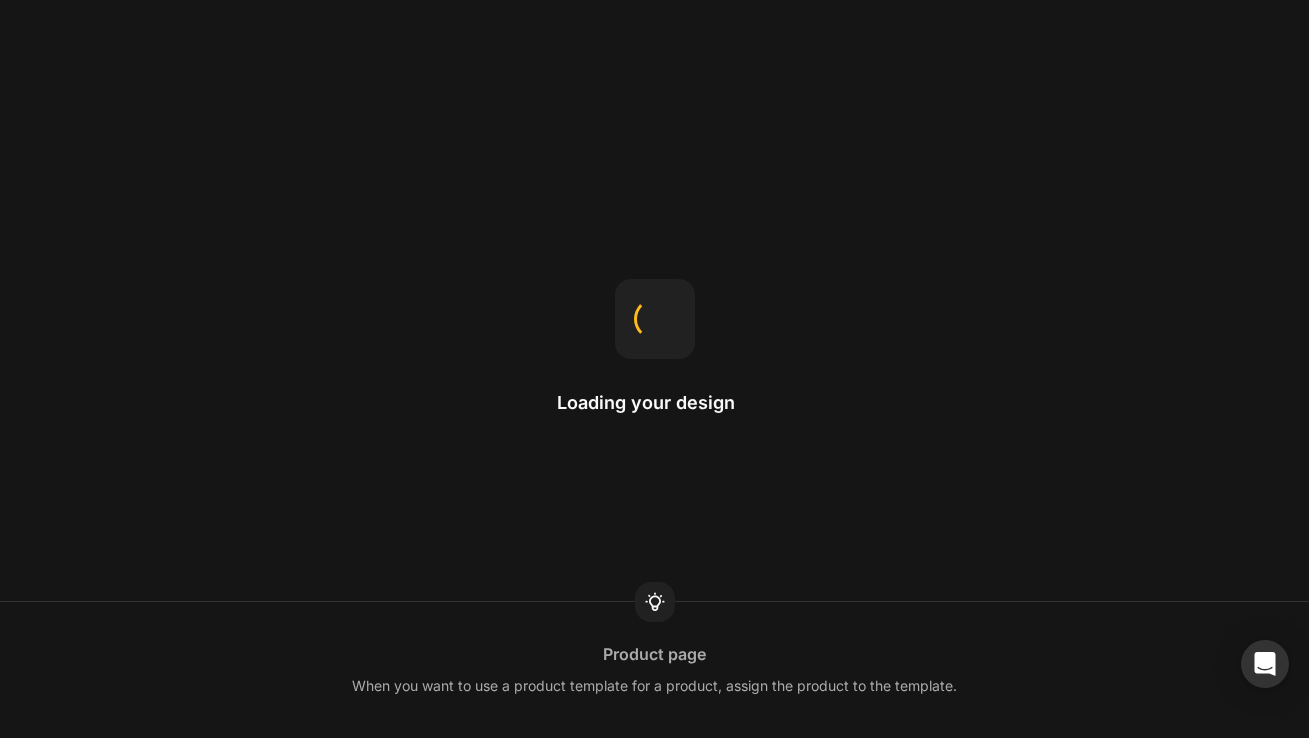 scroll, scrollTop: 0, scrollLeft: 0, axis: both 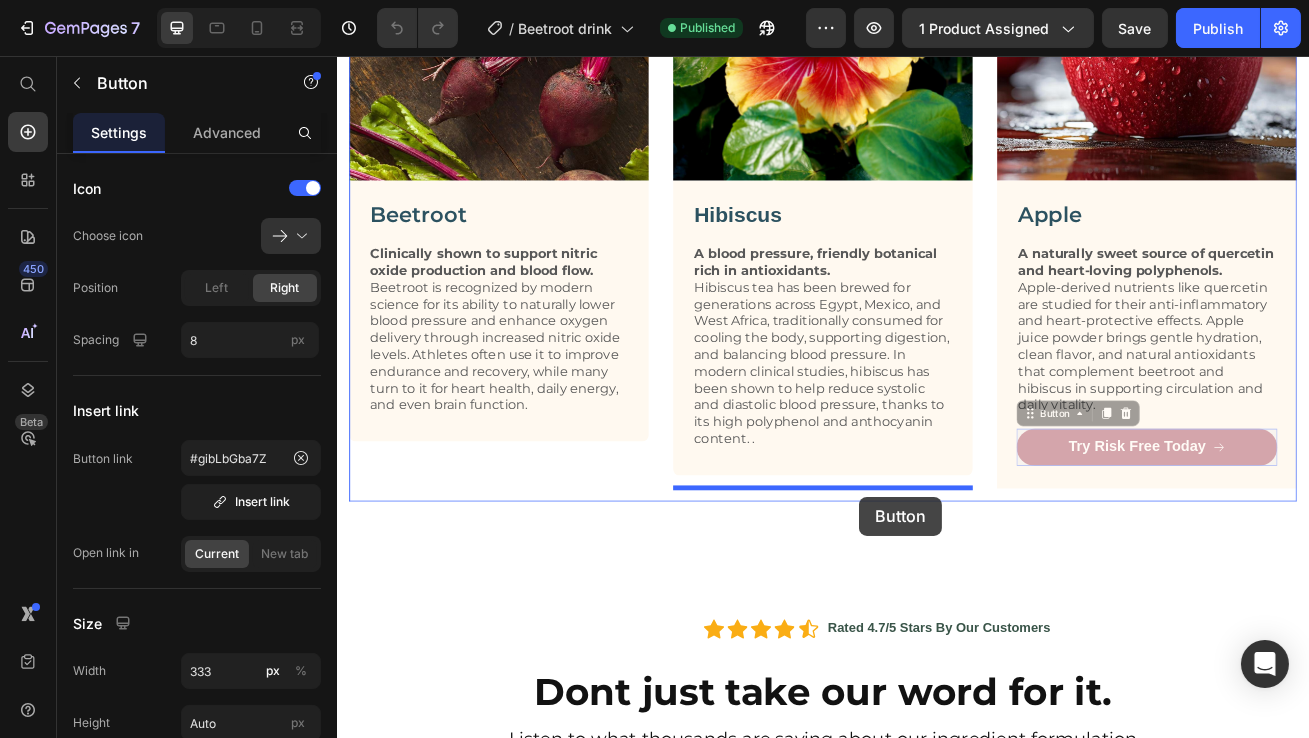 drag, startPoint x: 1170, startPoint y: 563, endPoint x: 981, endPoint y: 600, distance: 192.58765 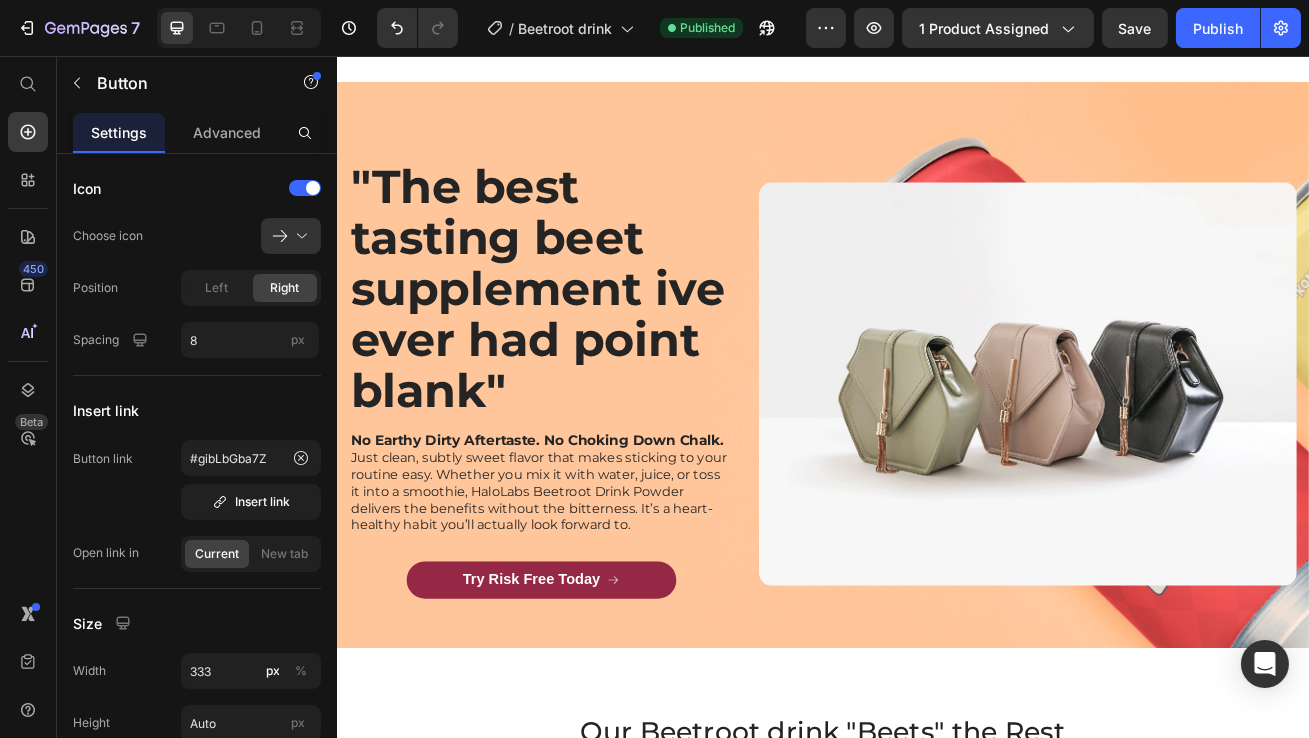 scroll, scrollTop: 6707, scrollLeft: 0, axis: vertical 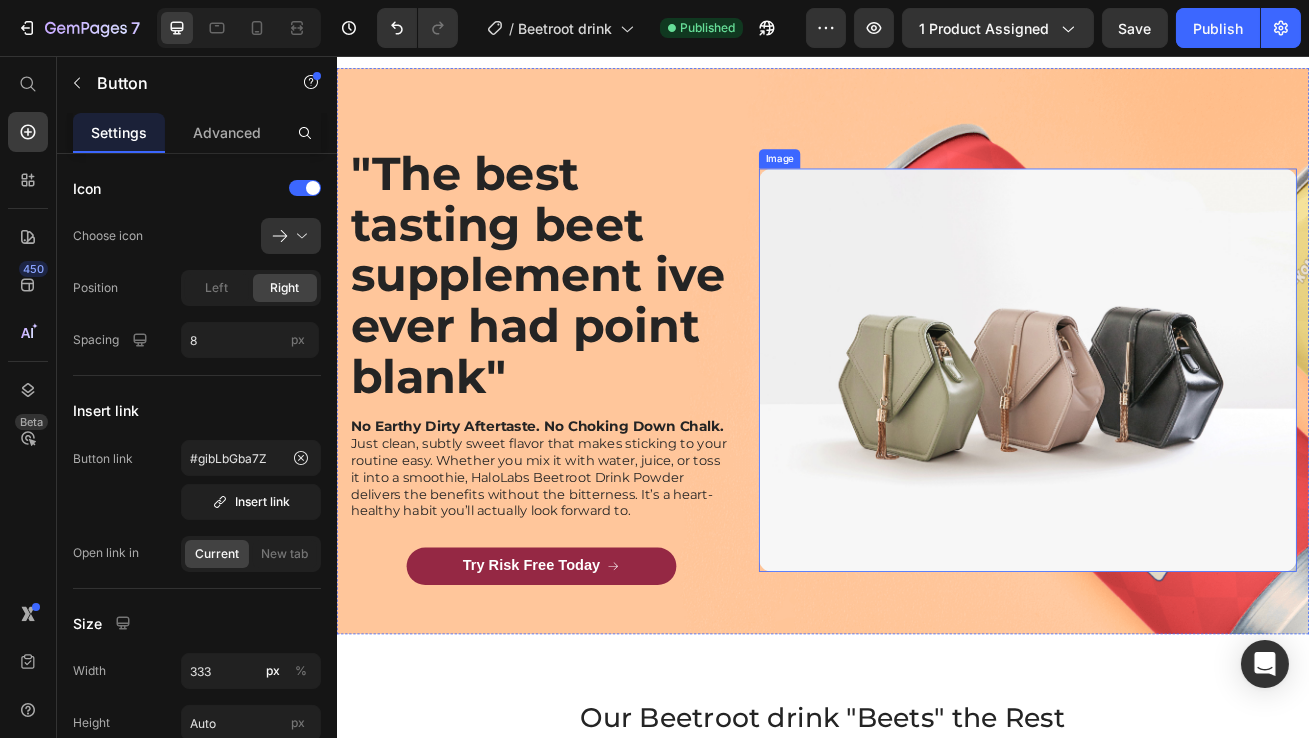 click at bounding box center [1189, 444] 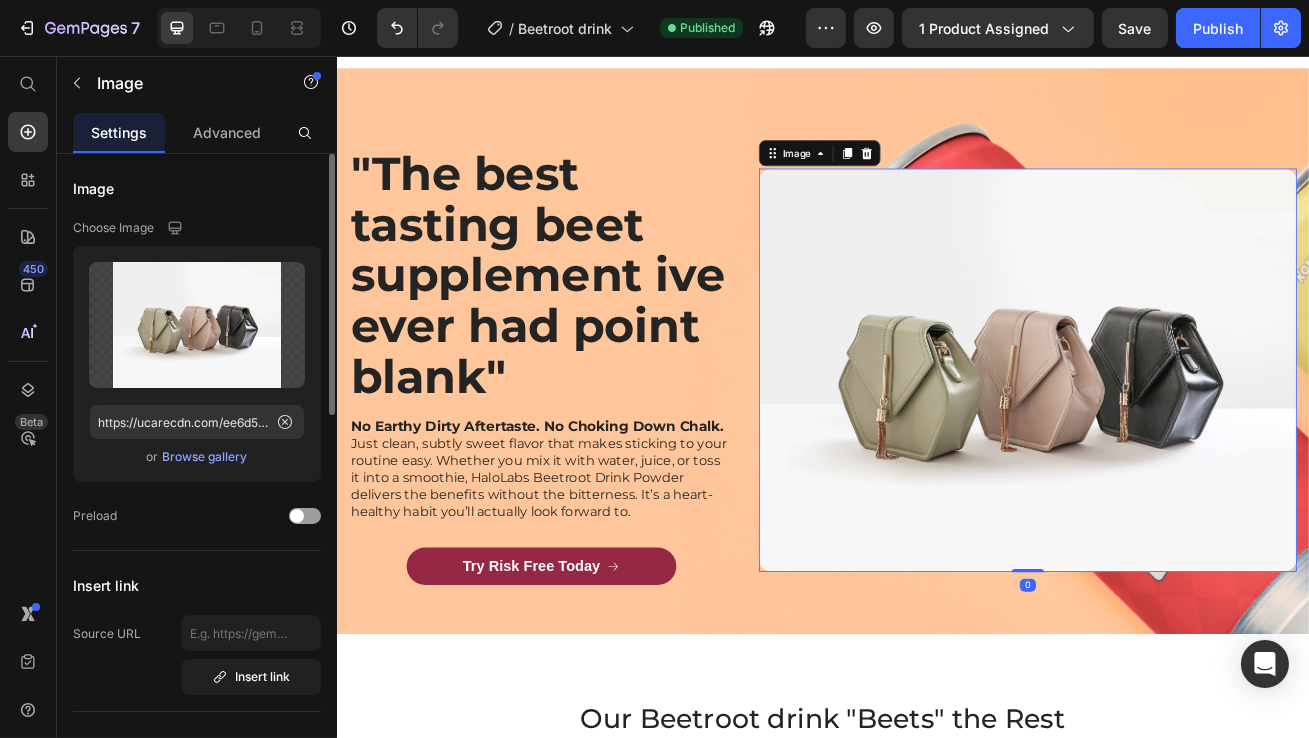 click on "Browse gallery" at bounding box center [205, 457] 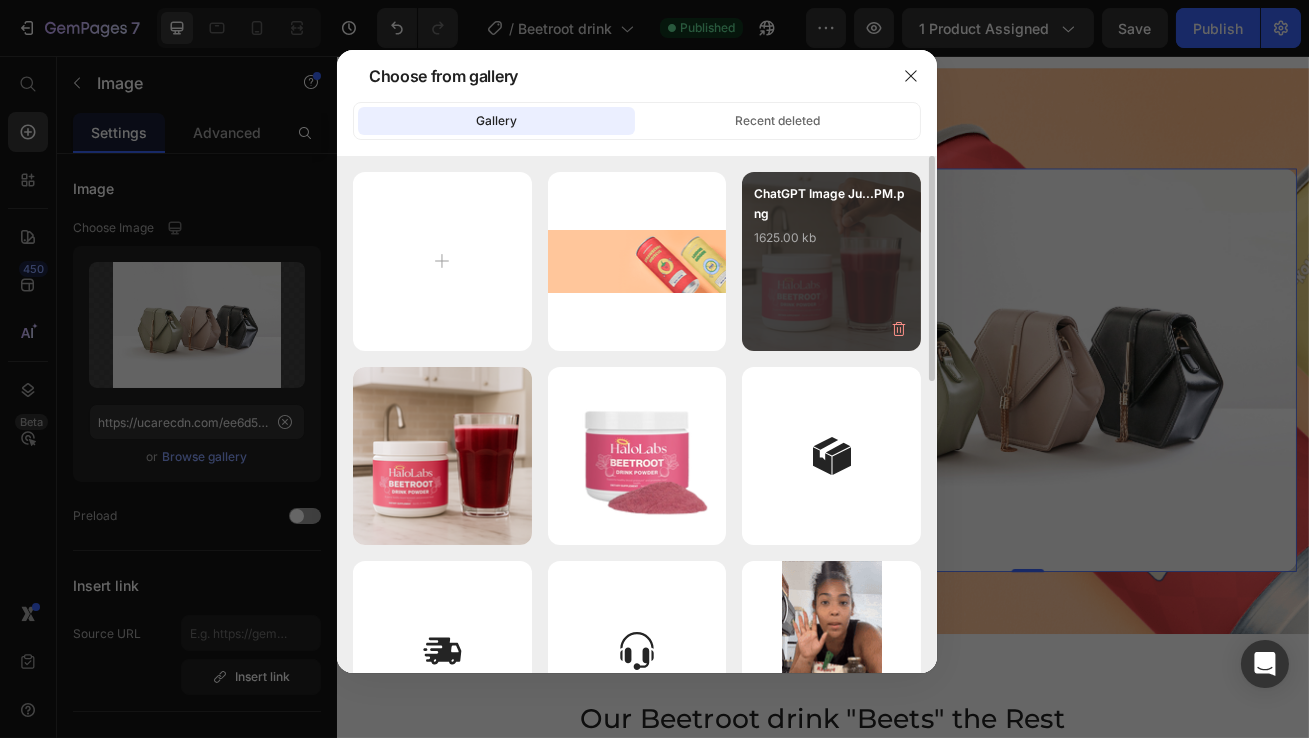 click on "ChatGPT Image Ju...PM.png 1625.00 kb" at bounding box center [831, 261] 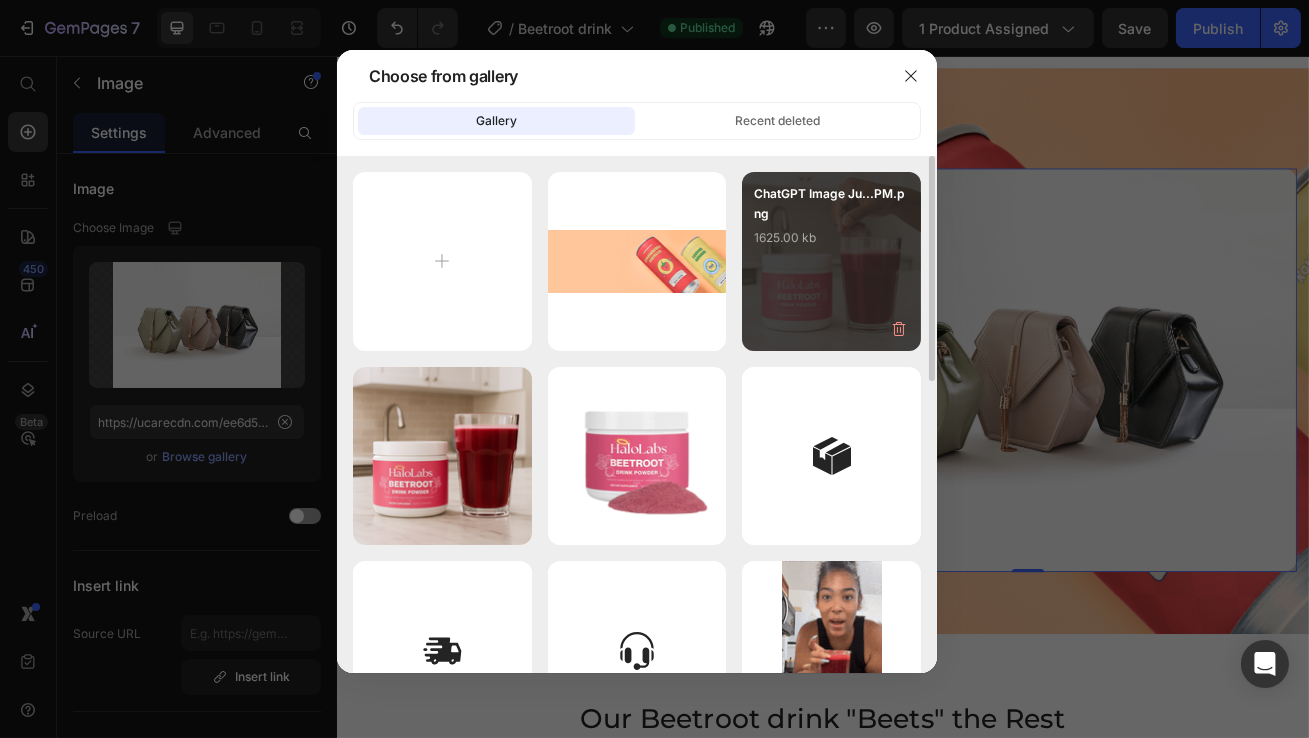 type on "https://cdn.shopify.com/s/files/1/0645/7311/2389/files/gempages_559348508201583761-cf885457-de7b-481f-b412-6c82673cdd0c.png" 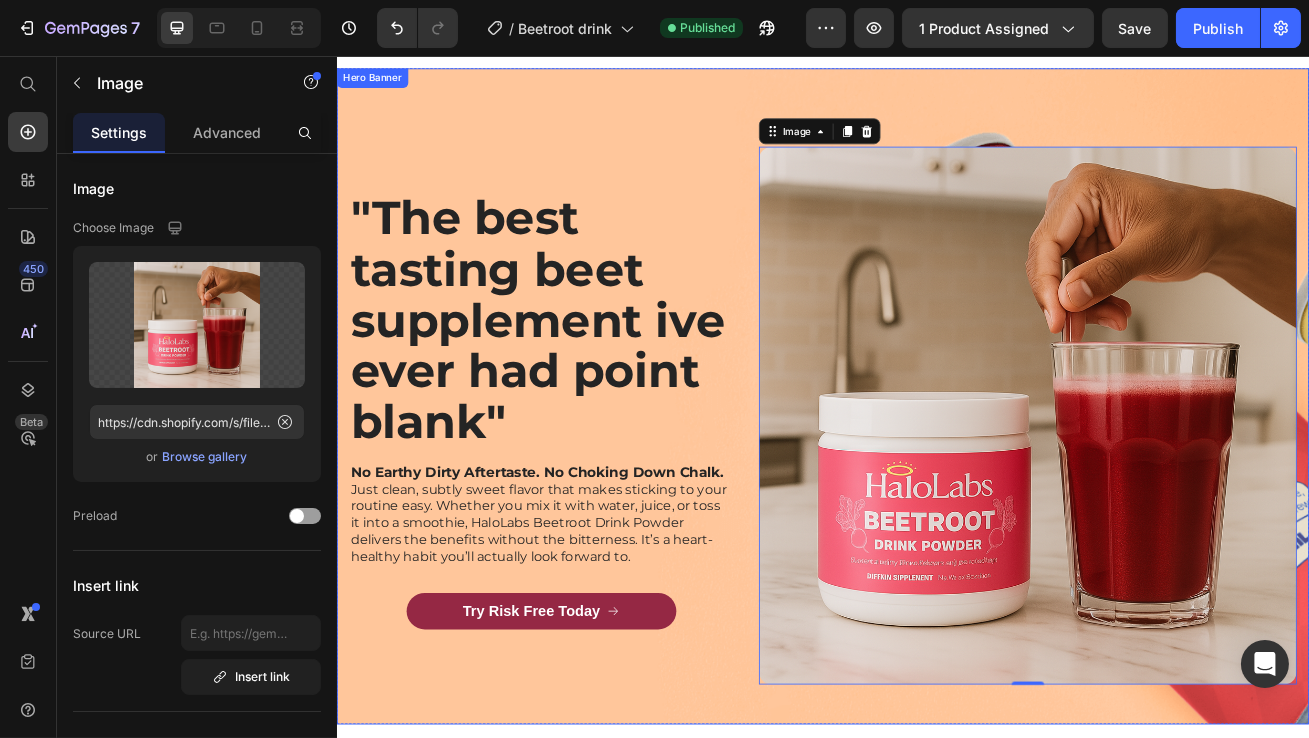 click on ""The best tasting beet supplement ive ever had point blank"  Heading No Earthy Dirty Aftertaste. No Choking Down Chalk. Just clean, subtly sweet flavor that makes sticking to your routine easy. Whether you mix it with water, juice, or toss it into a smoothie, HaloLabs Beetroot Drink Powder delivers the benefits without the bitterness. It’s a heart-healthy habit you’ll actually look forward to. Text Block
Try Risk Free Today Button Image   0" at bounding box center (936, 476) 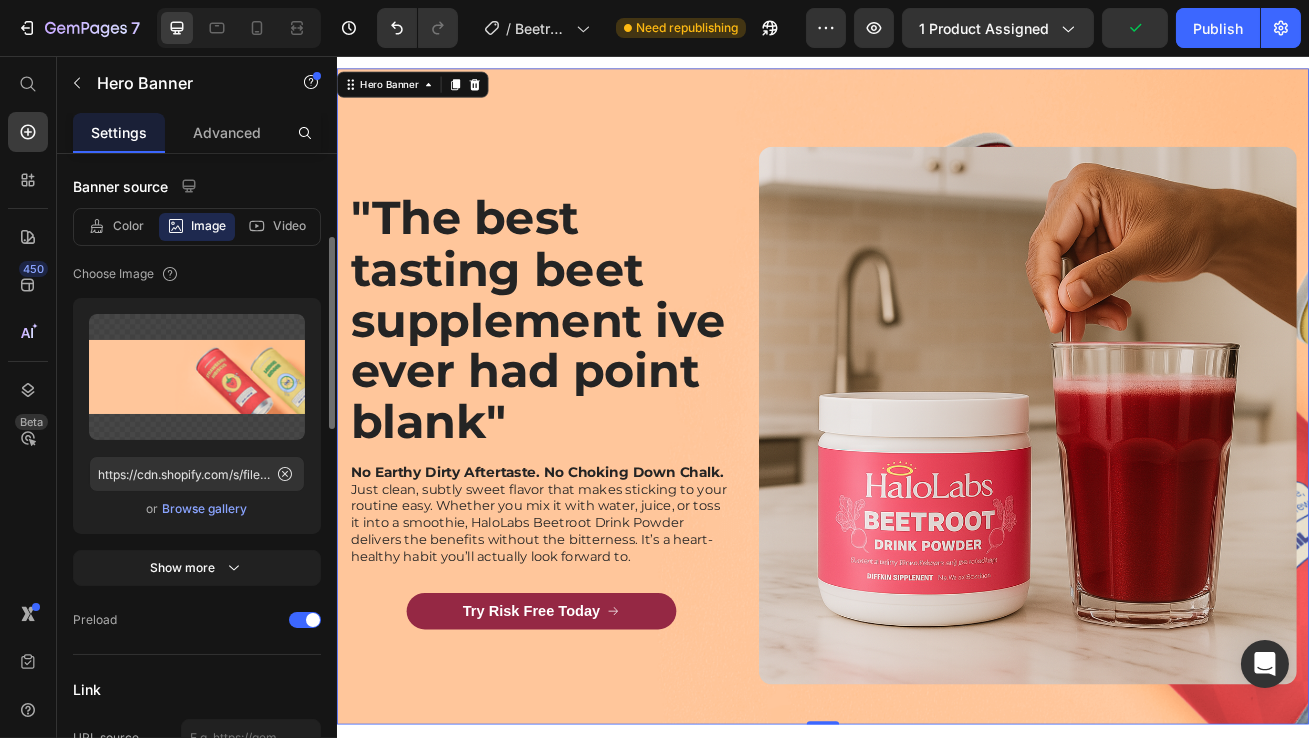 scroll, scrollTop: 314, scrollLeft: 0, axis: vertical 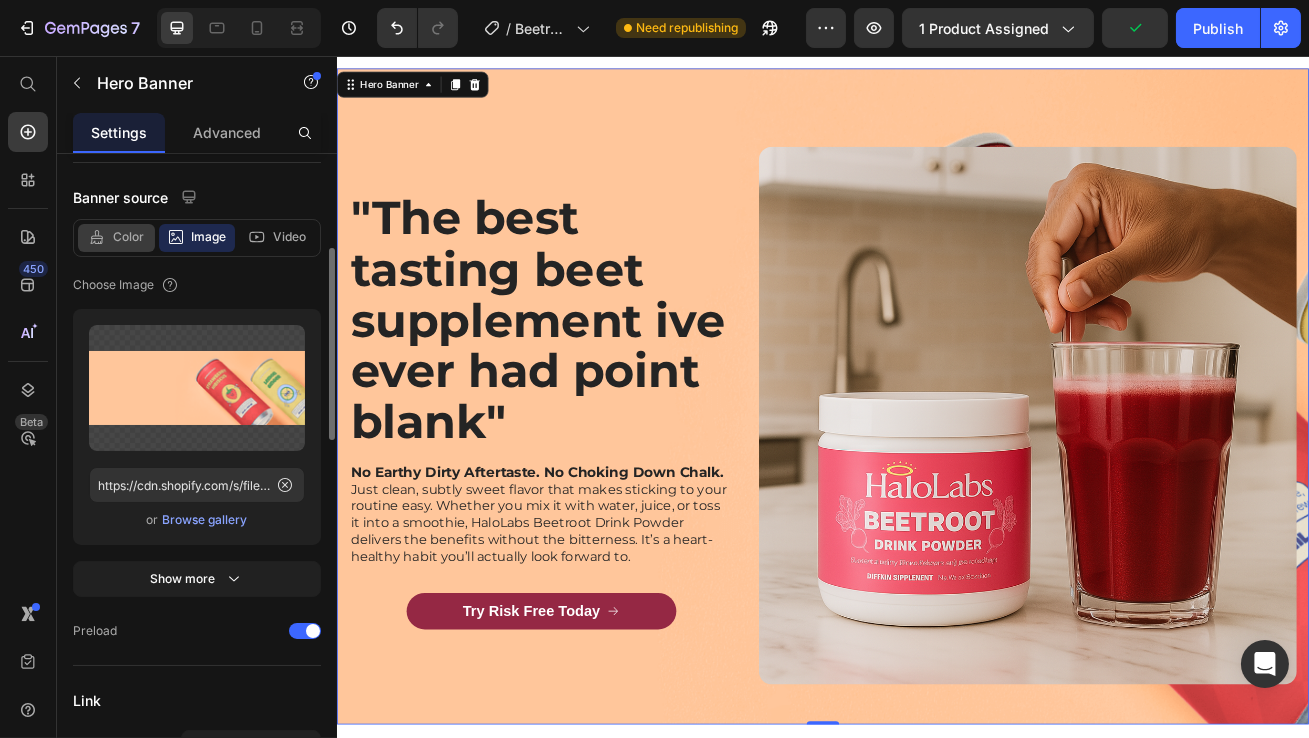 click on "Color" at bounding box center (128, 237) 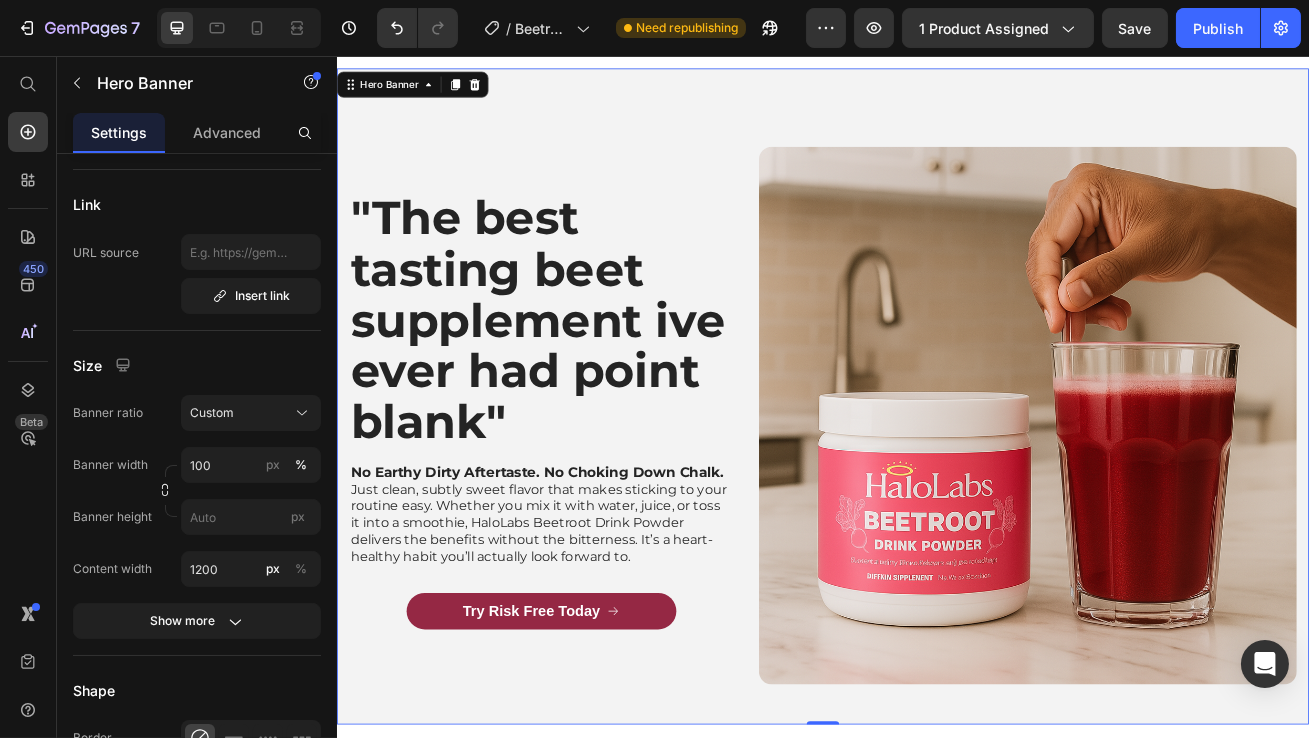 scroll, scrollTop: 110, scrollLeft: 0, axis: vertical 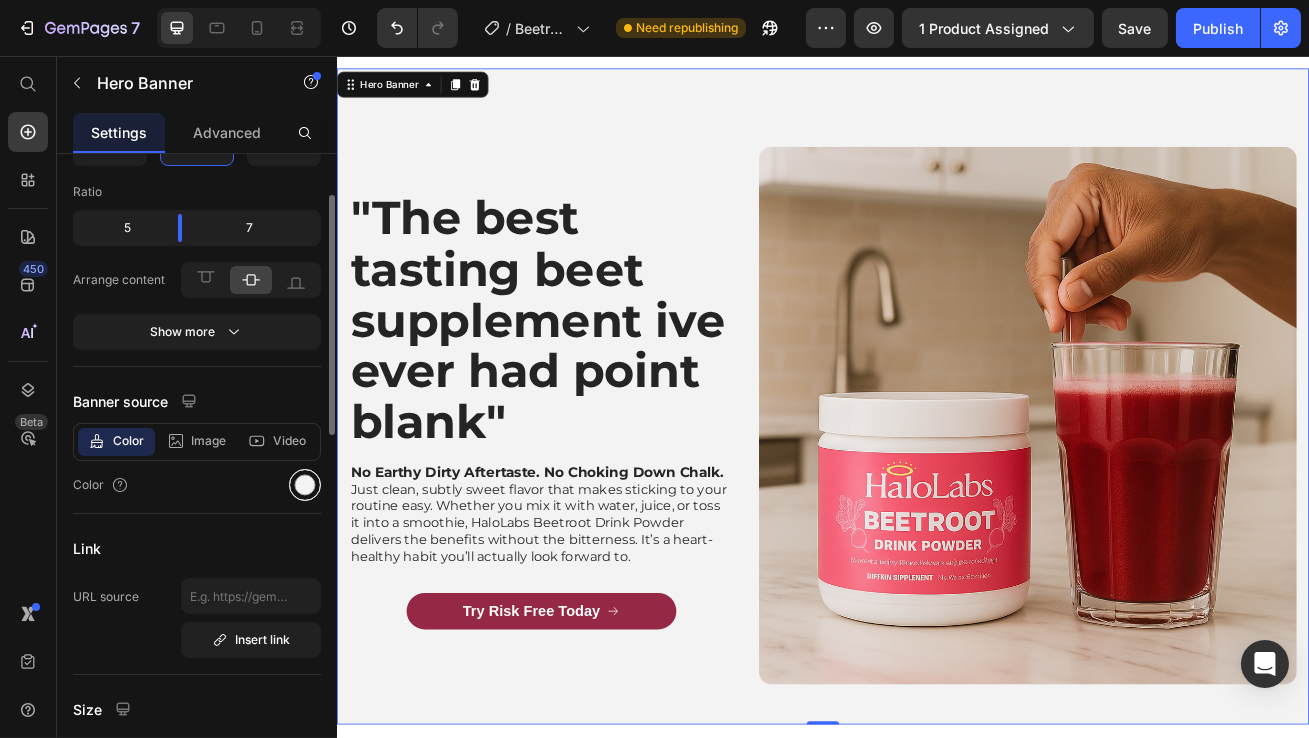 click at bounding box center [305, 485] 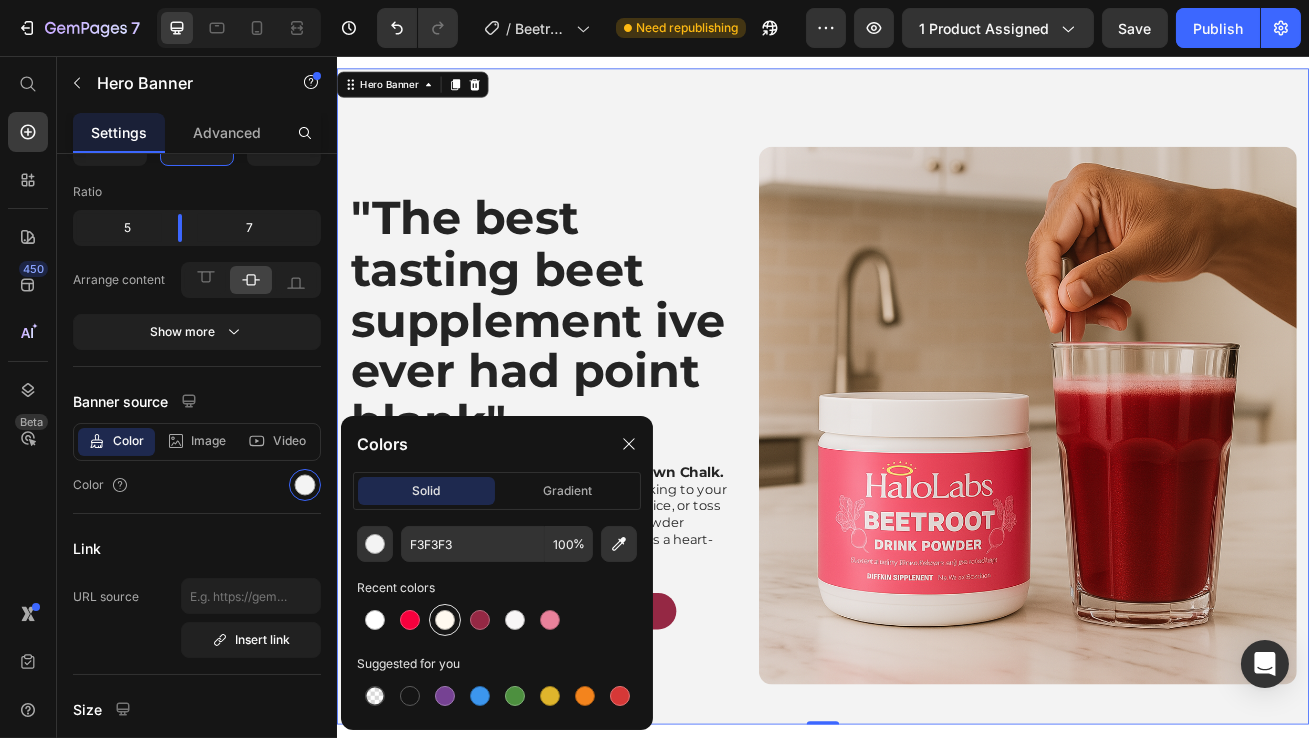 click at bounding box center (445, 620) 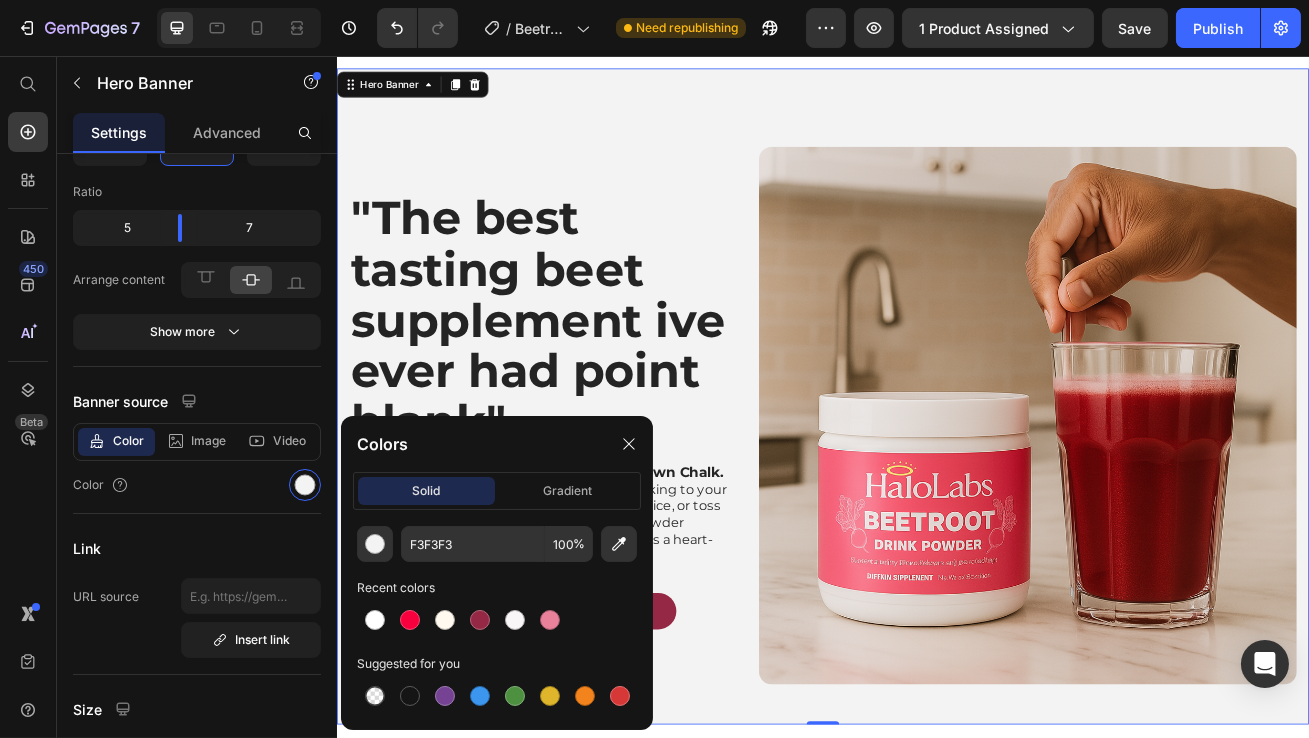 type on "FFF9F0" 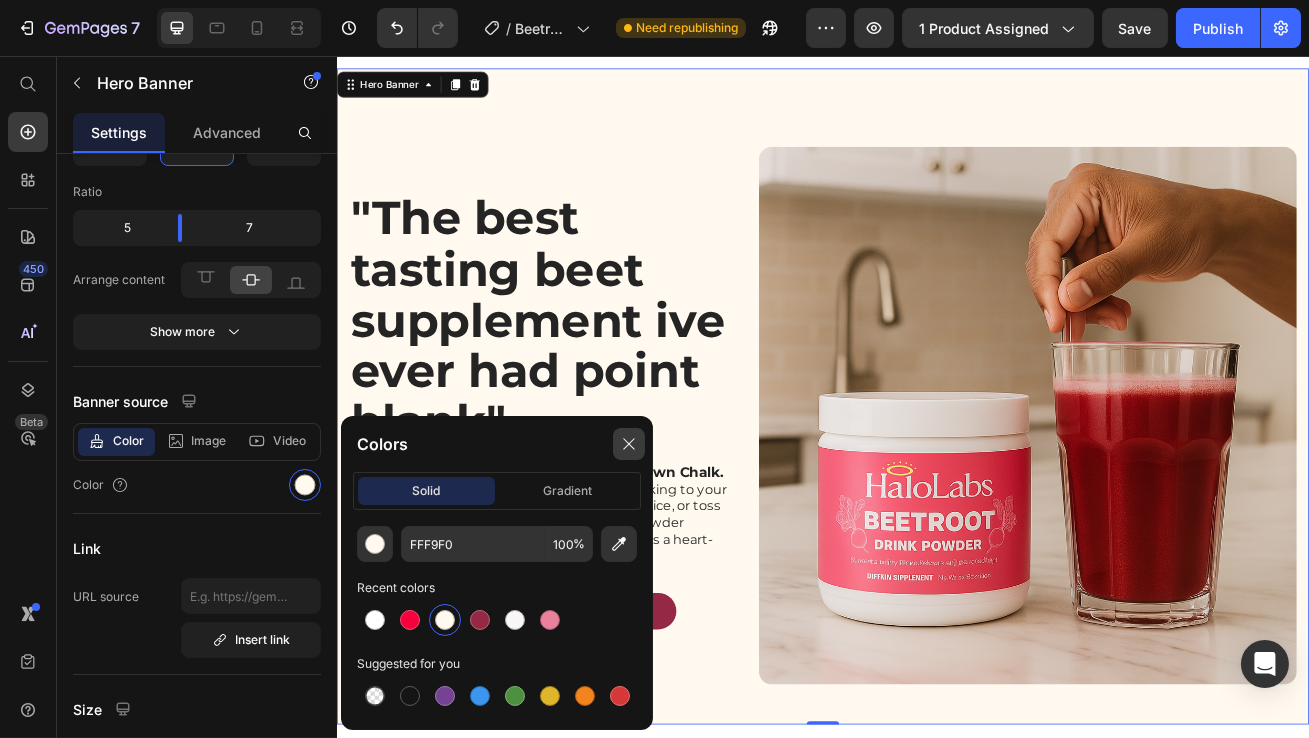 click at bounding box center [629, 444] 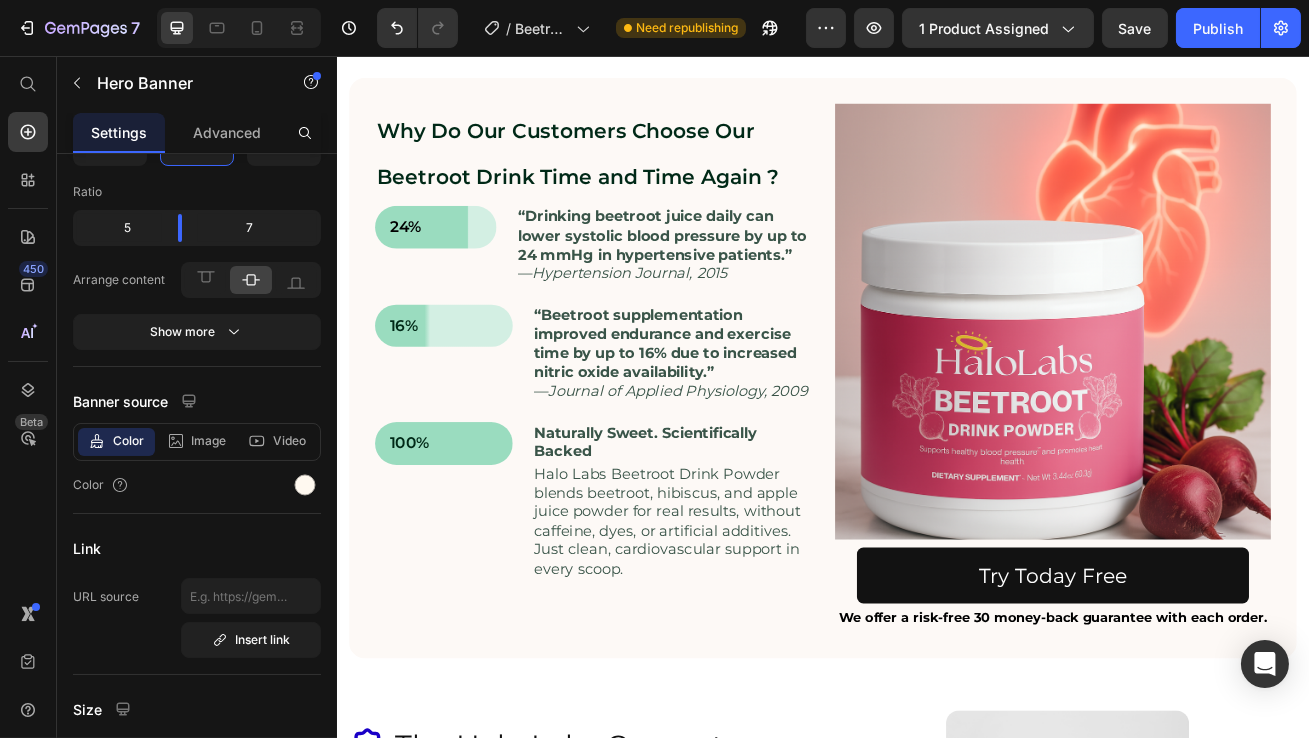 scroll, scrollTop: 7228, scrollLeft: 0, axis: vertical 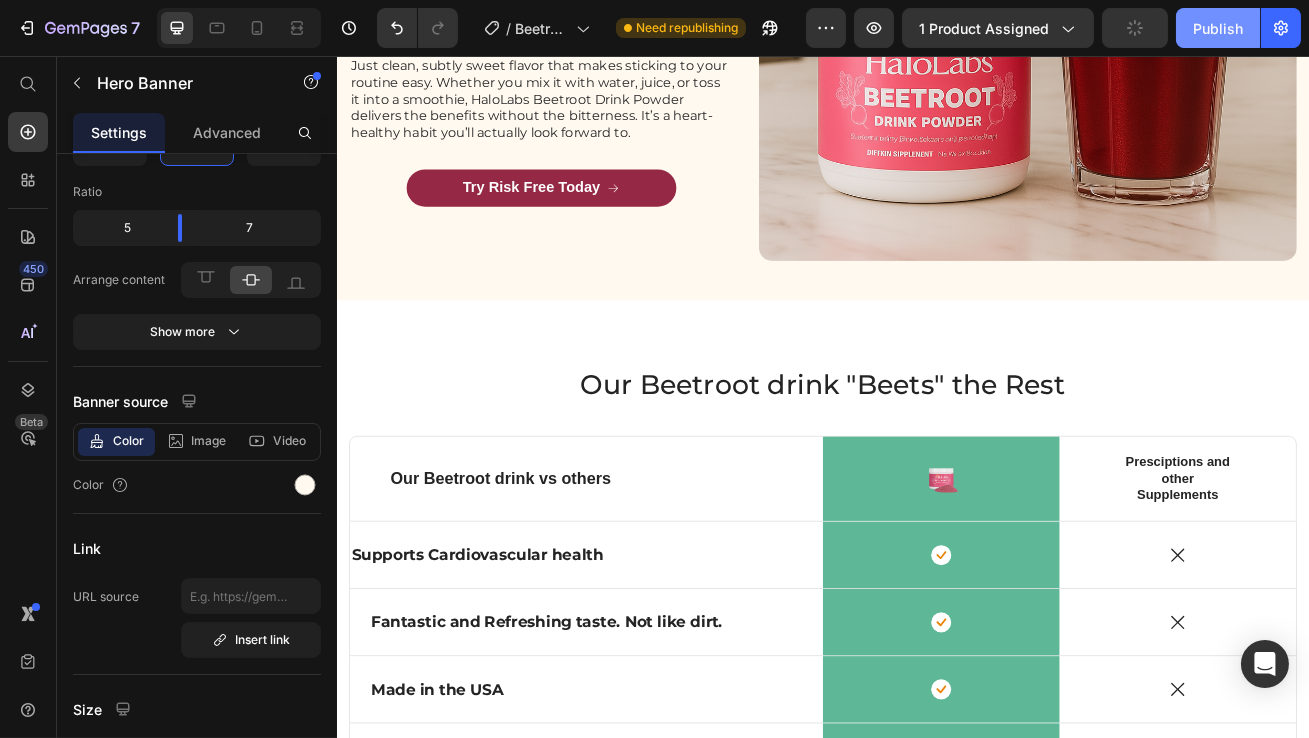 click on "Publish" at bounding box center (1218, 28) 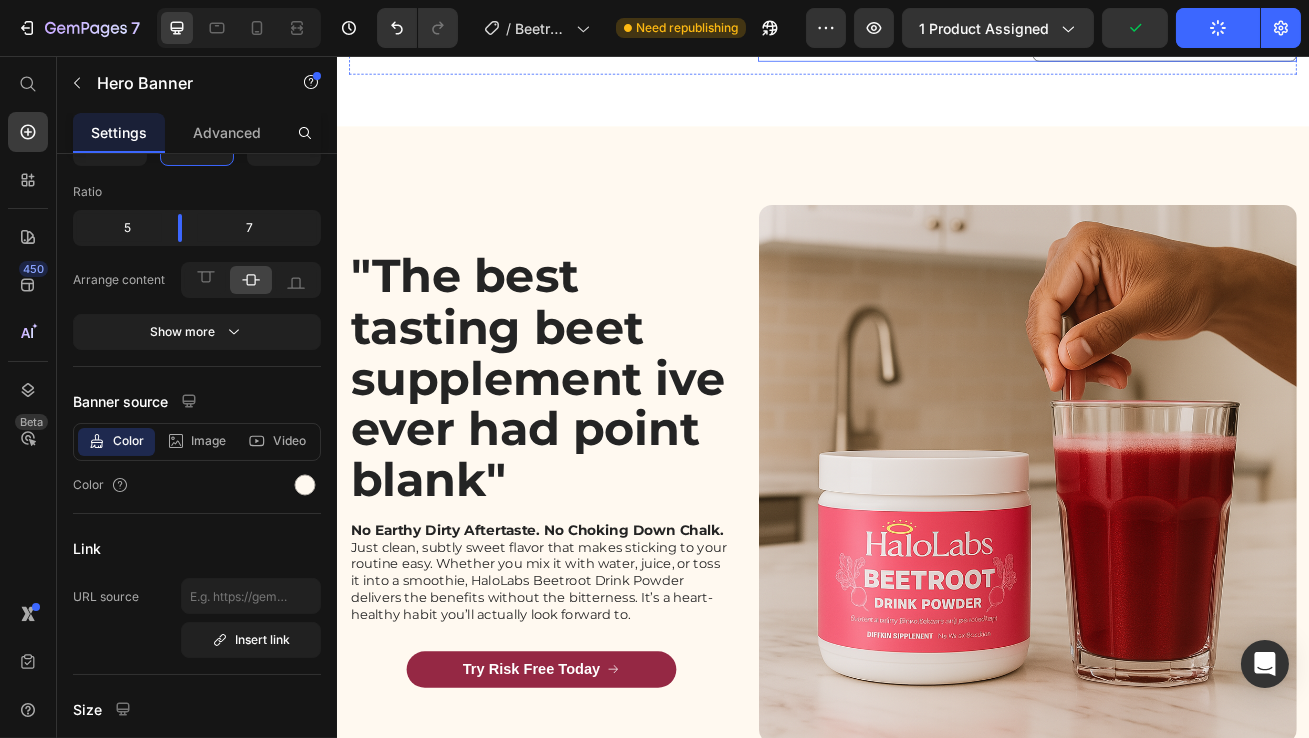 scroll, scrollTop: 6312, scrollLeft: 0, axis: vertical 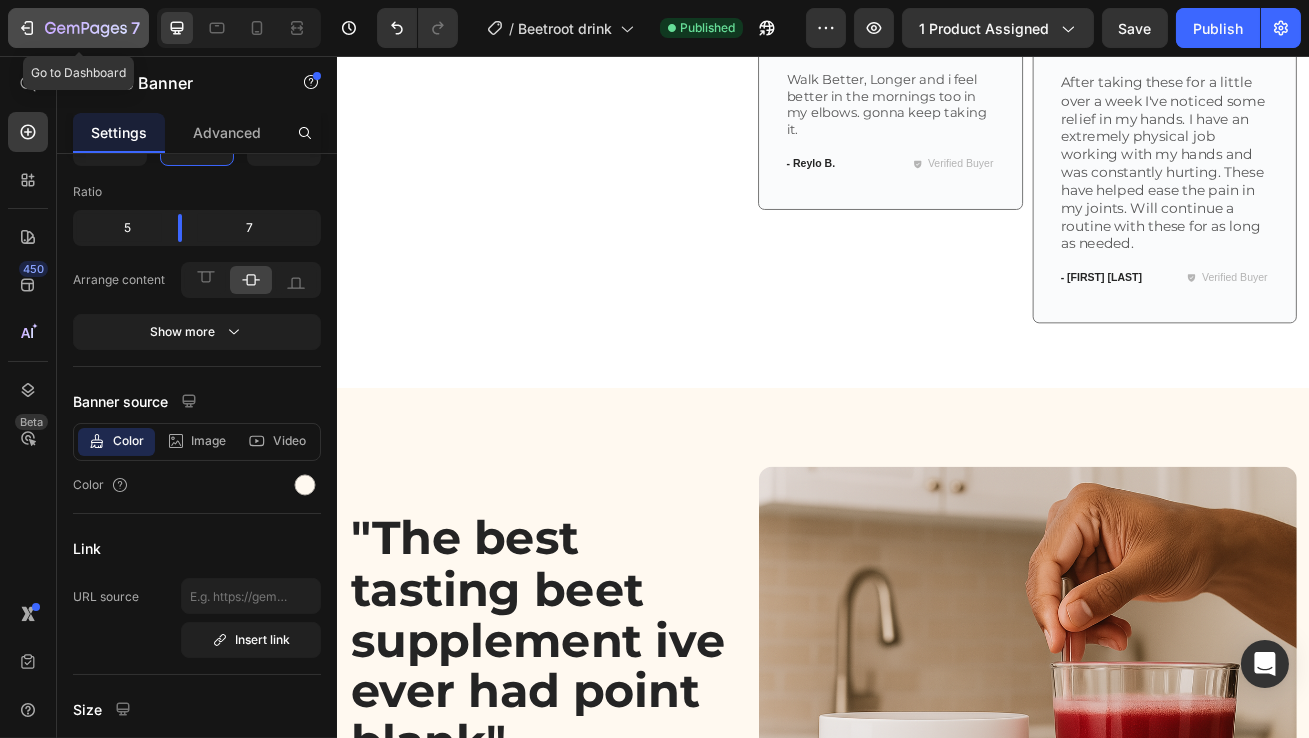 click 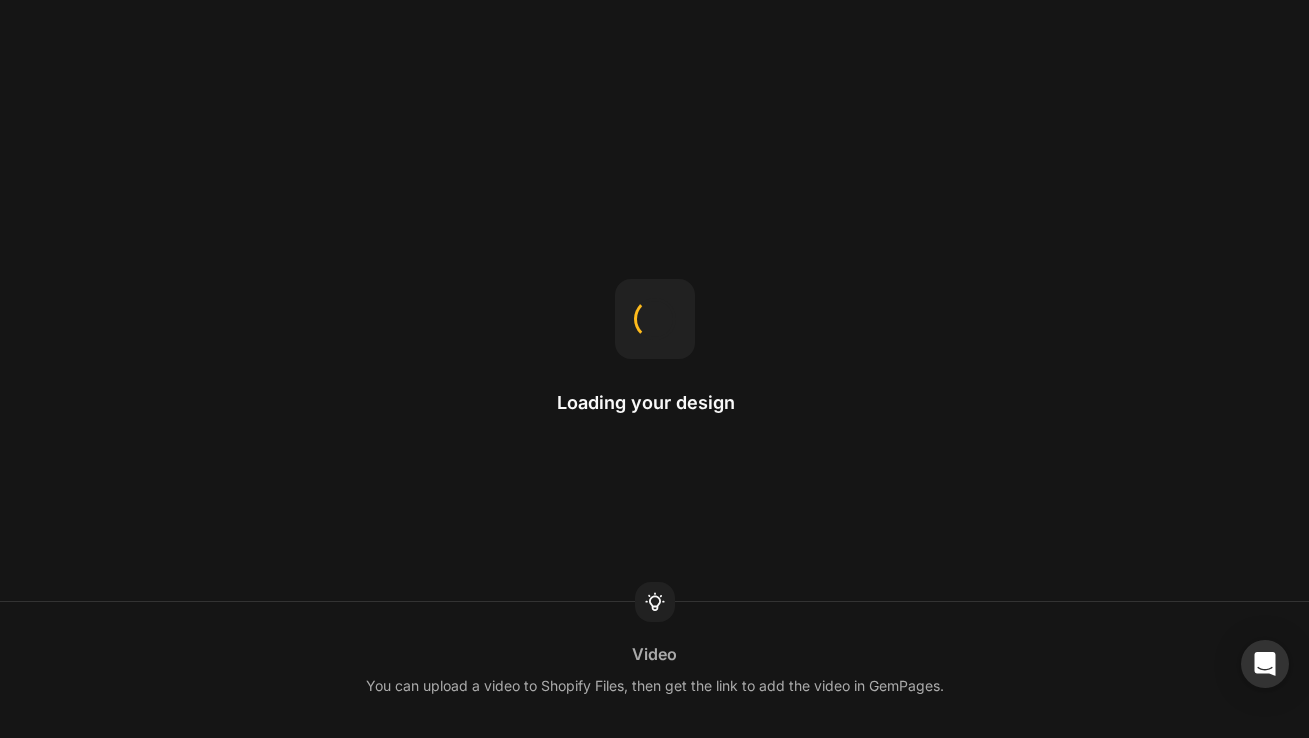 scroll, scrollTop: 0, scrollLeft: 0, axis: both 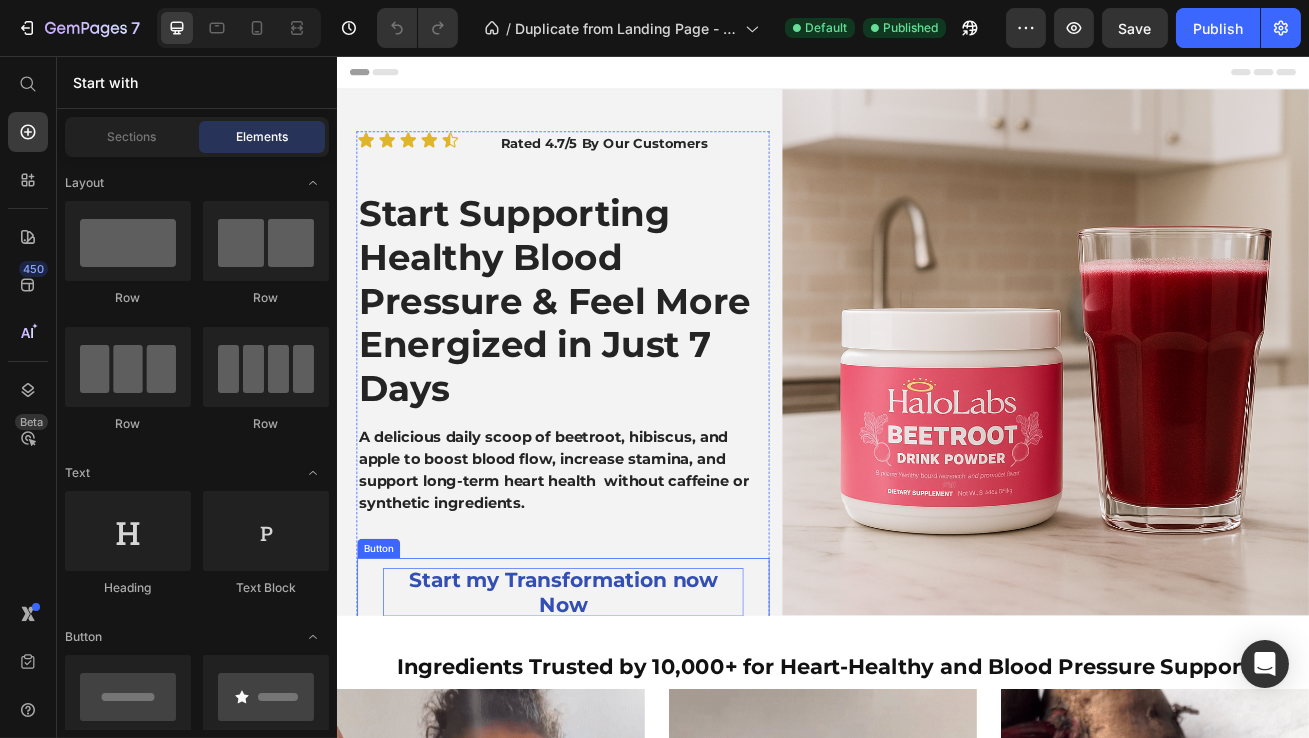 click on "Start my Transformation now Now" at bounding box center (615, 718) 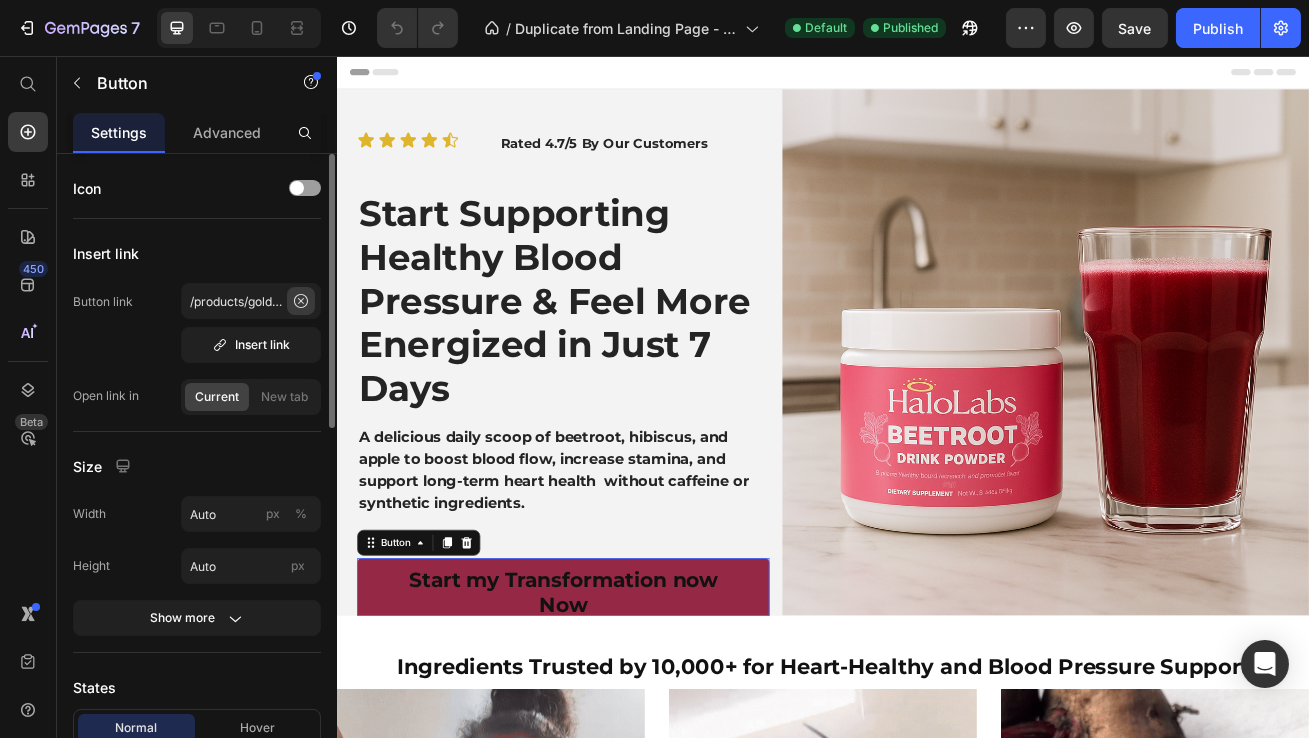 click 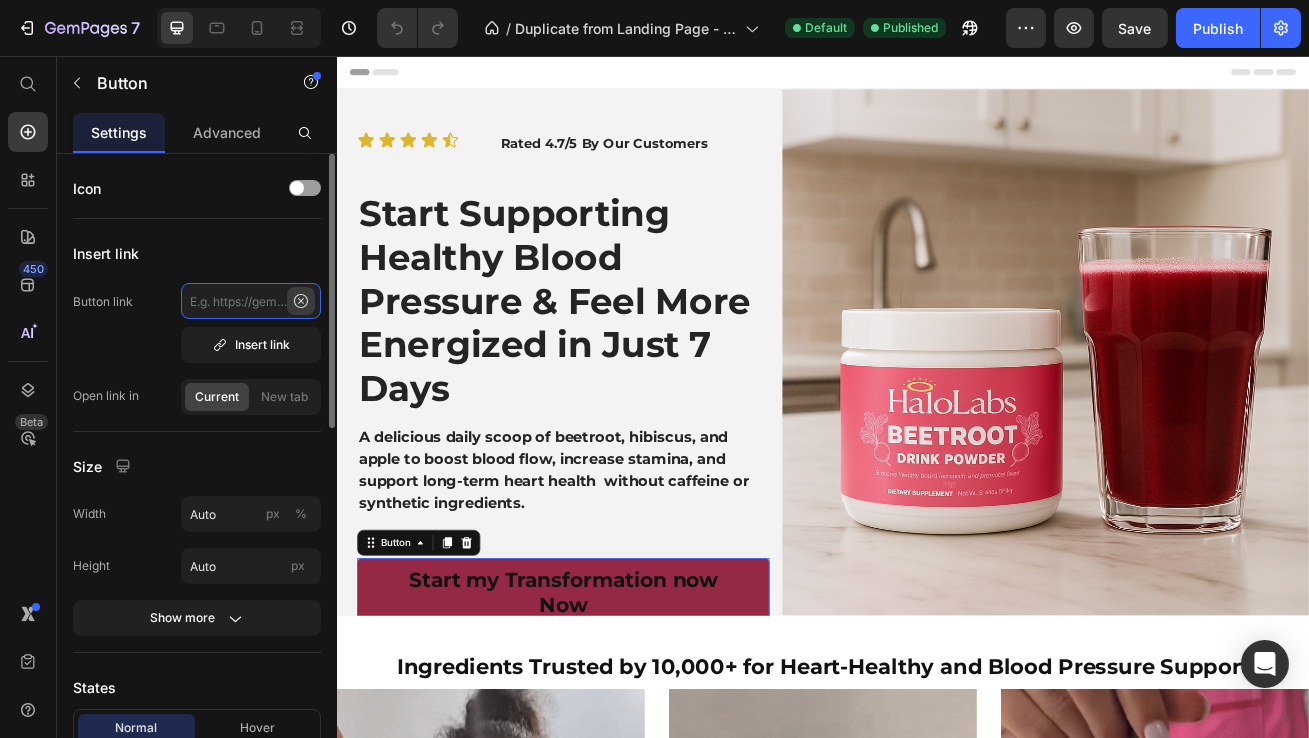scroll, scrollTop: 0, scrollLeft: 0, axis: both 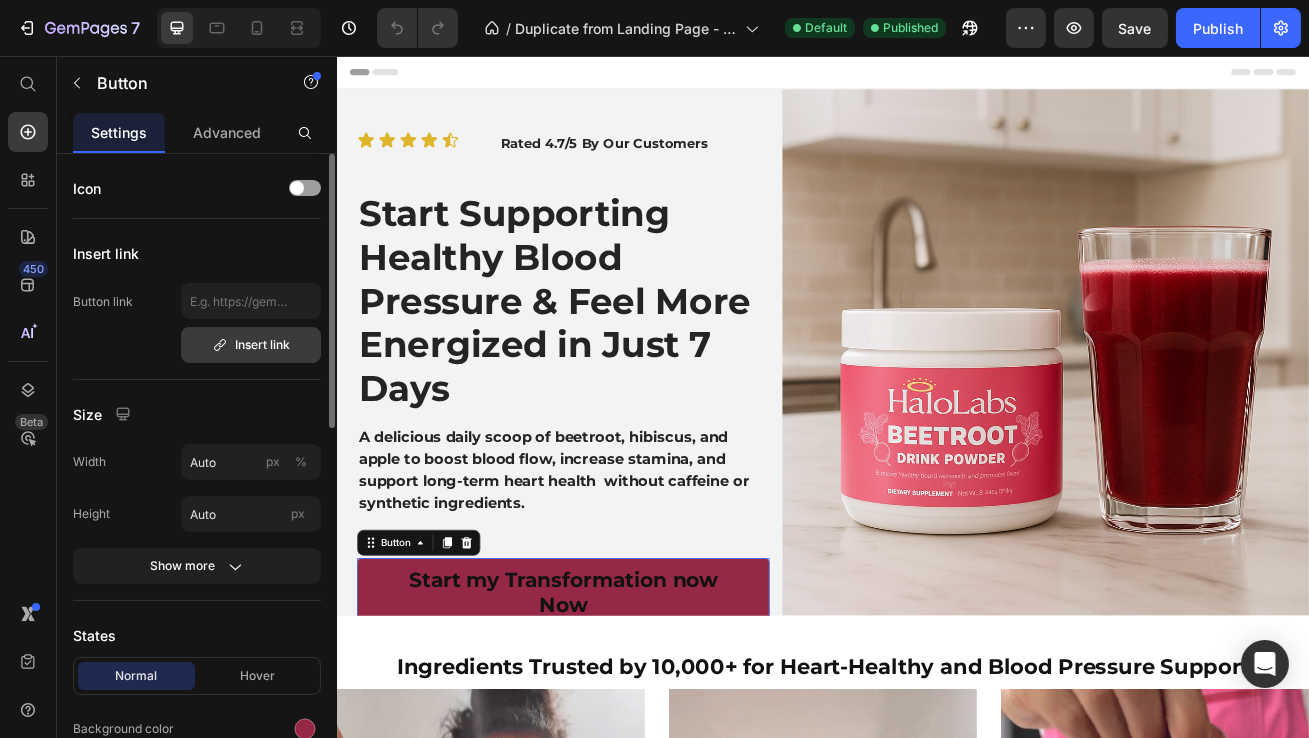 click on "Insert link" at bounding box center (251, 345) 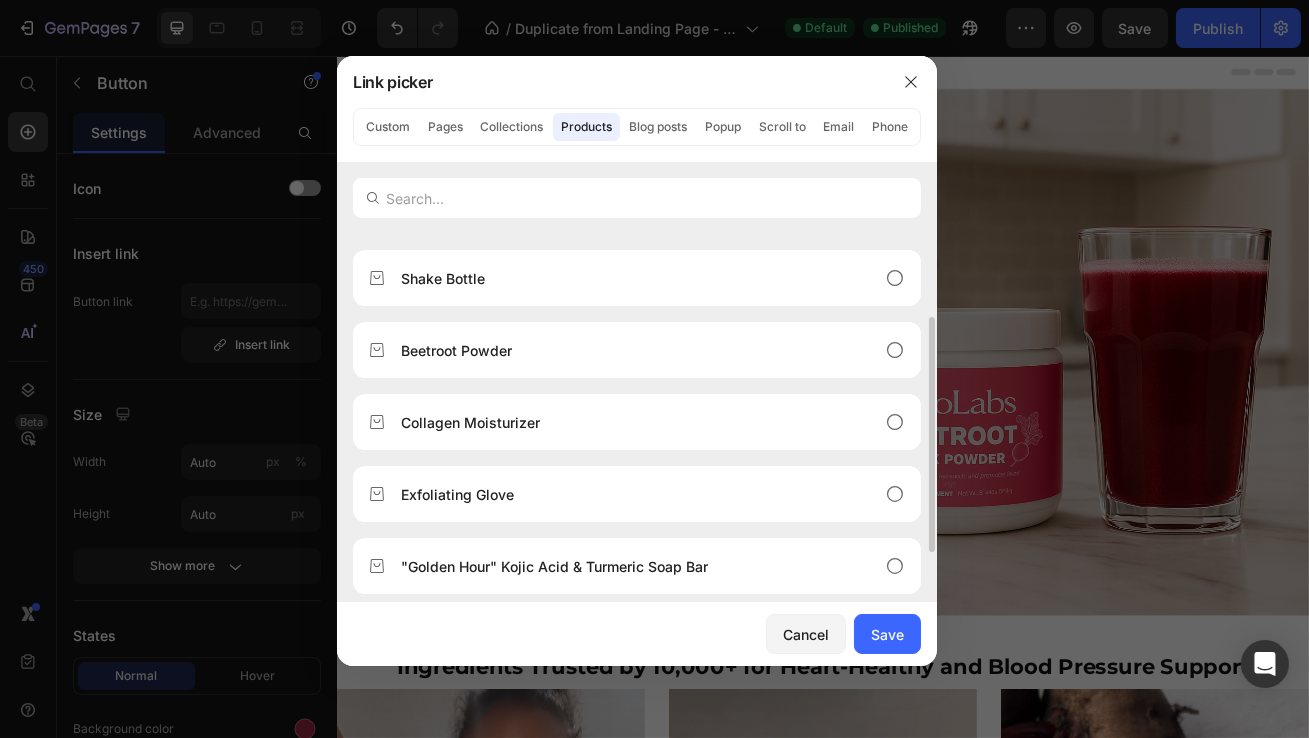 scroll, scrollTop: 147, scrollLeft: 0, axis: vertical 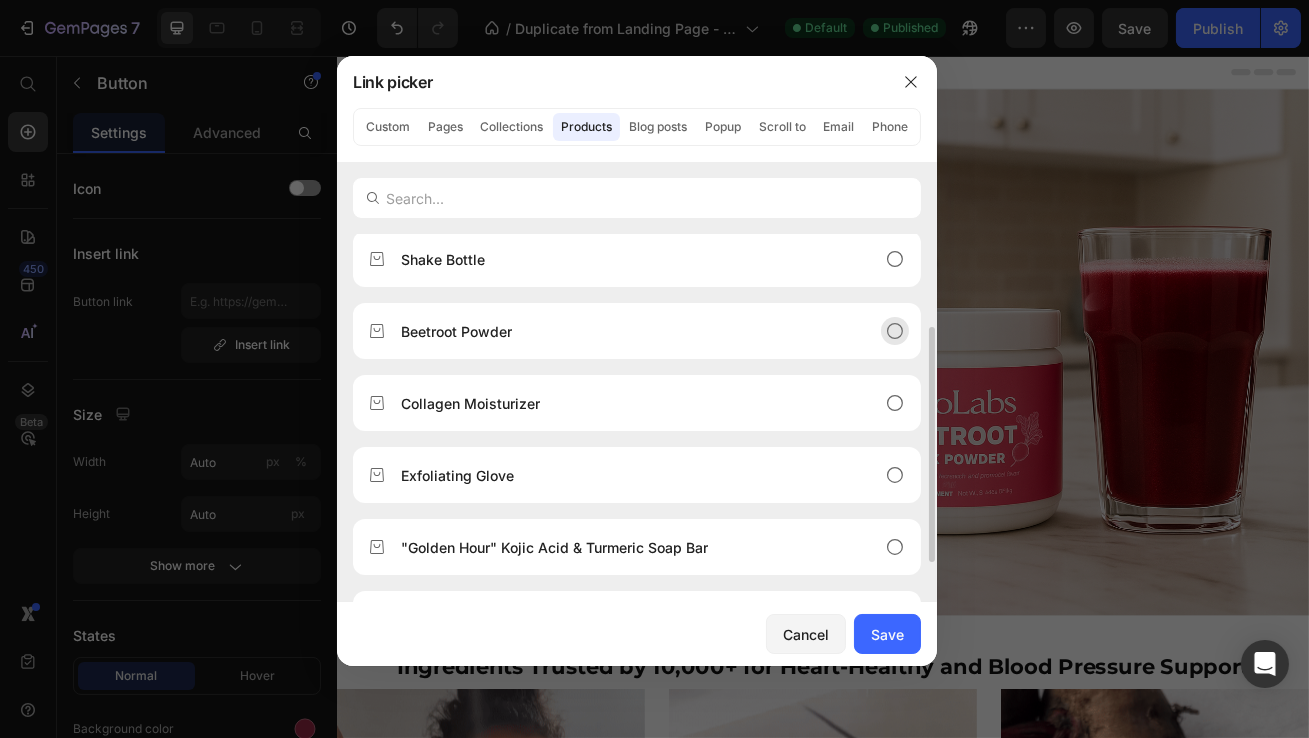 click on "Beetroot Powder" 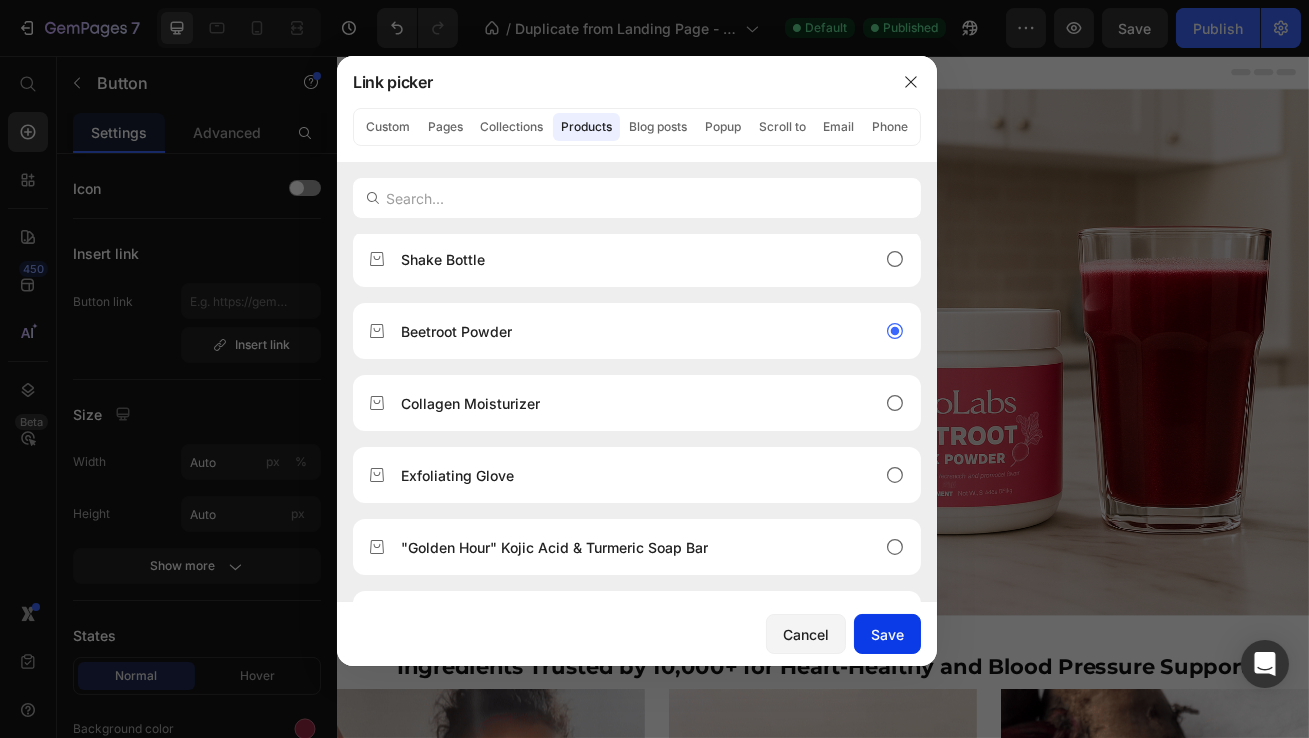 drag, startPoint x: 871, startPoint y: 638, endPoint x: 659, endPoint y: 708, distance: 223.2577 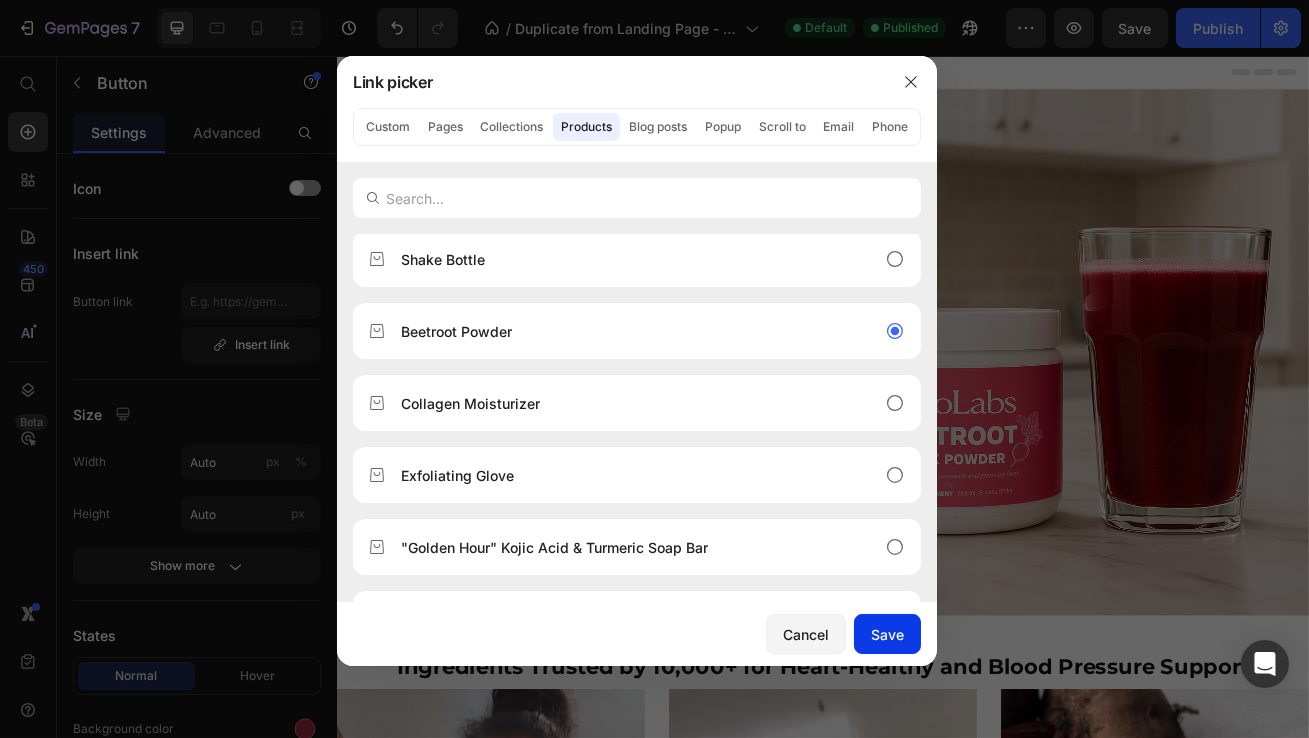 click on "Save" at bounding box center (887, 634) 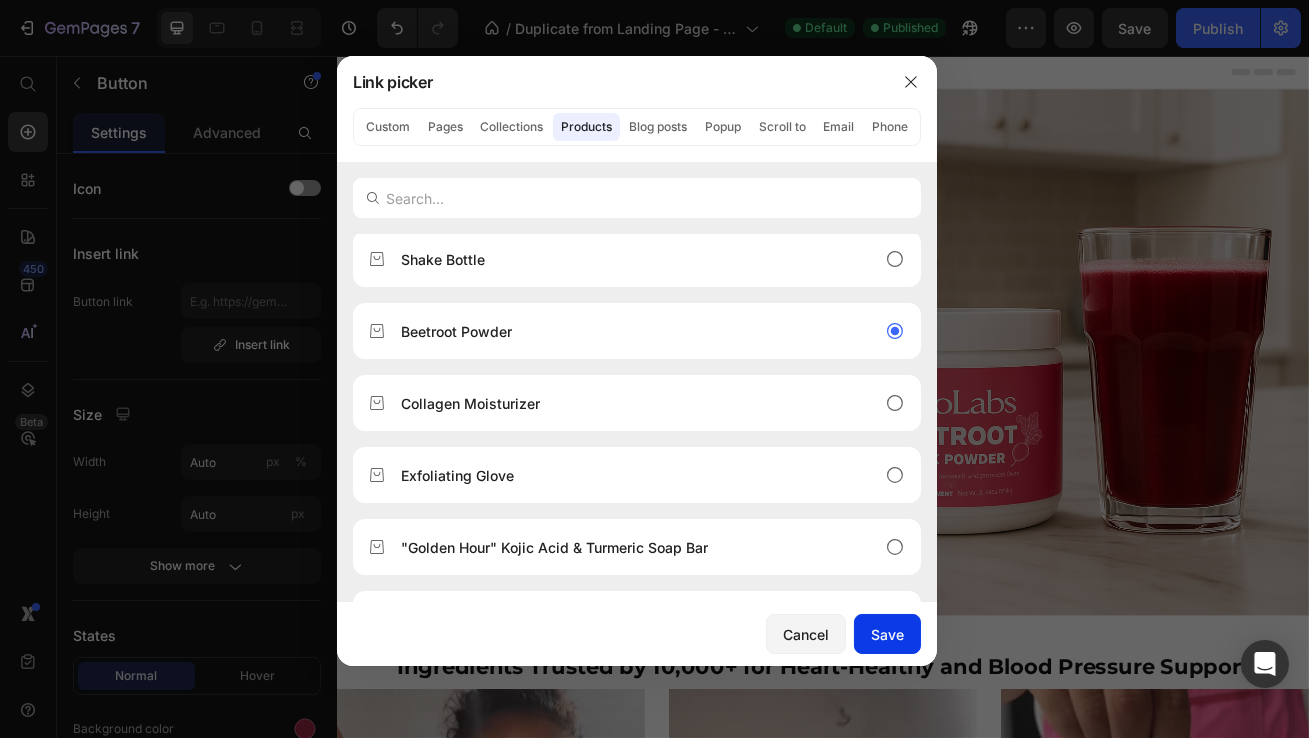 type on "/products/beetroot-powder" 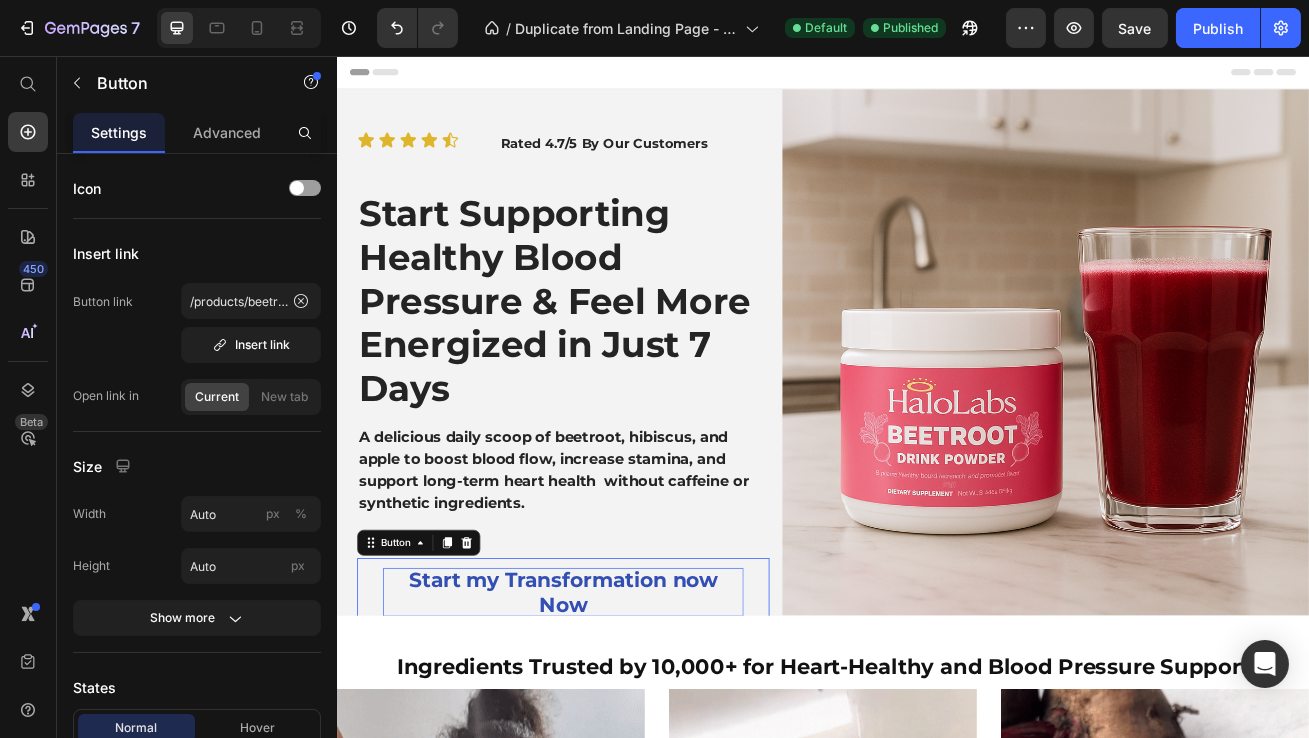 click on "Start my Transformation now Now" at bounding box center (615, 718) 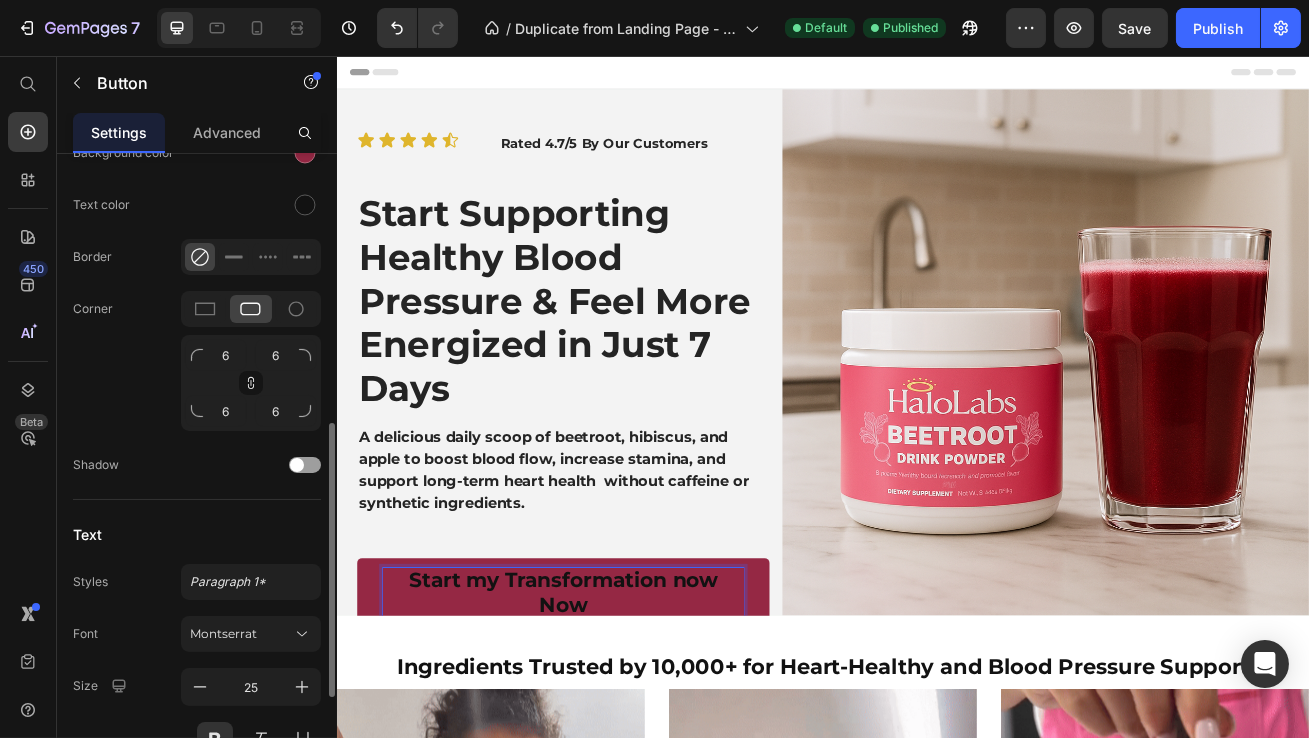 scroll, scrollTop: 814, scrollLeft: 0, axis: vertical 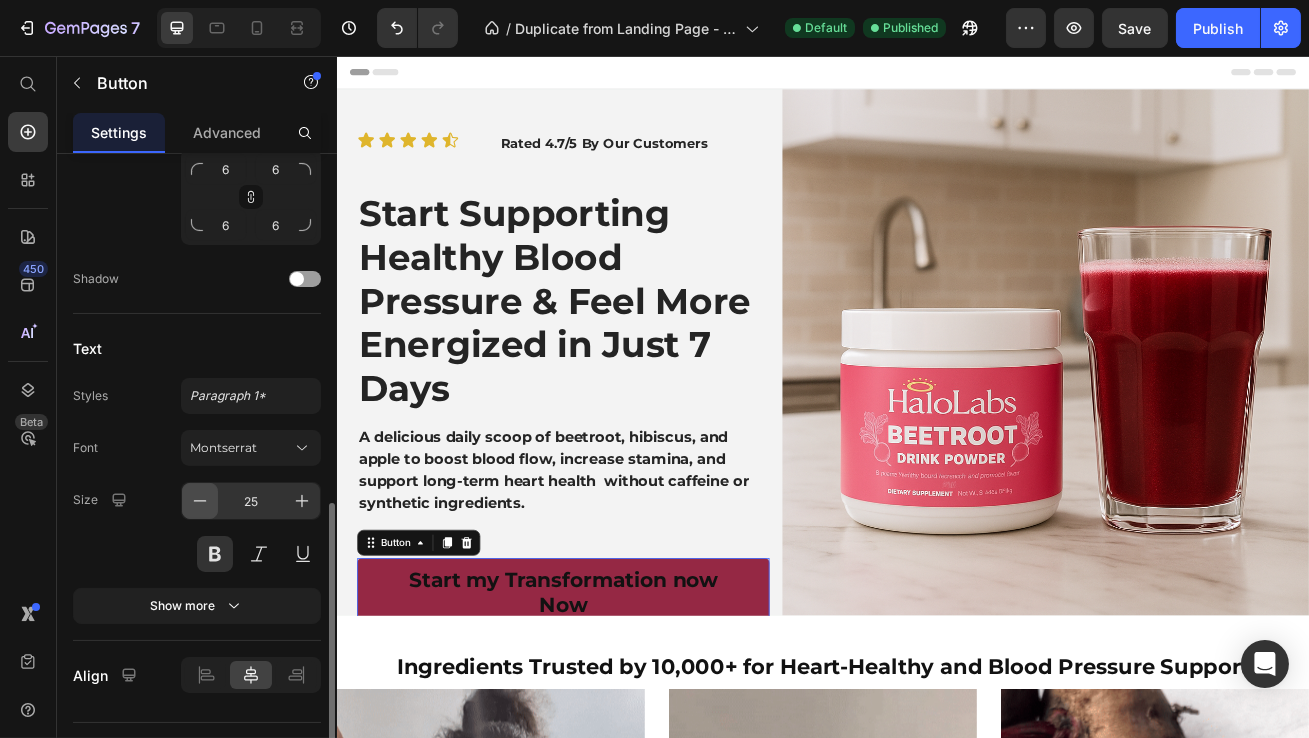 click 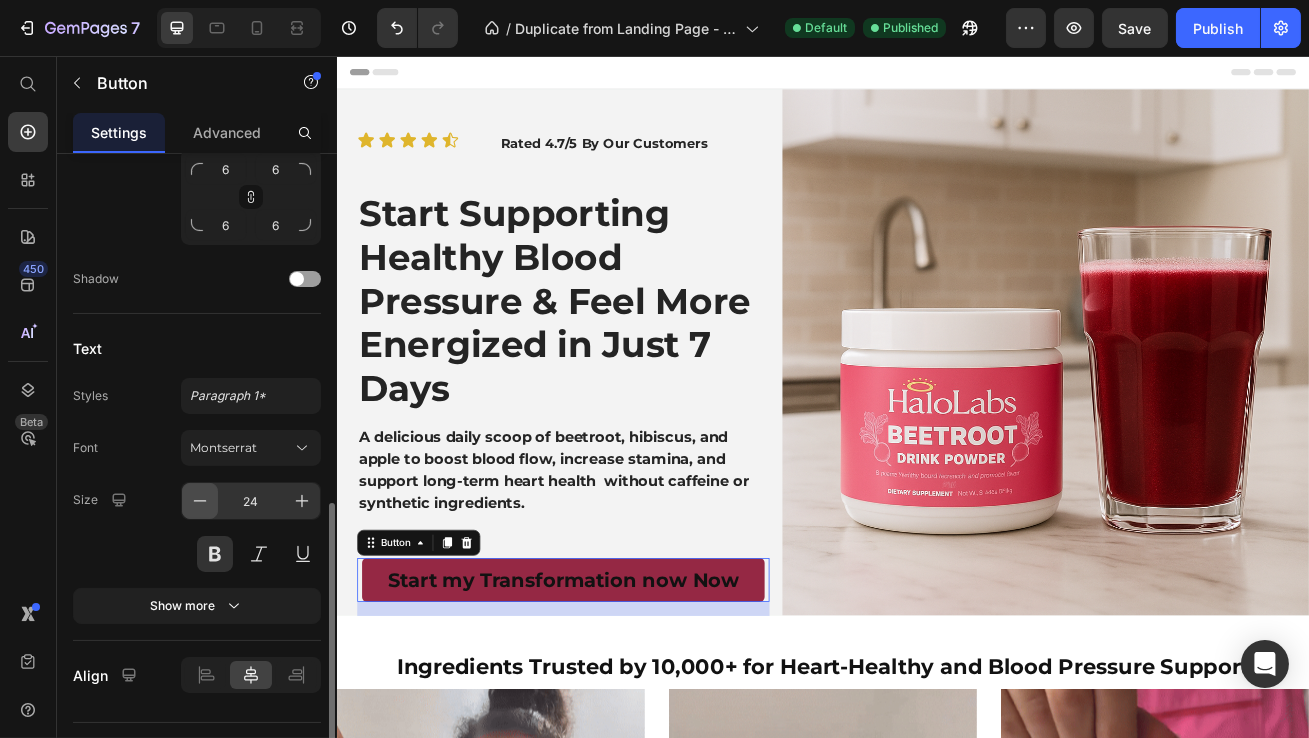 click 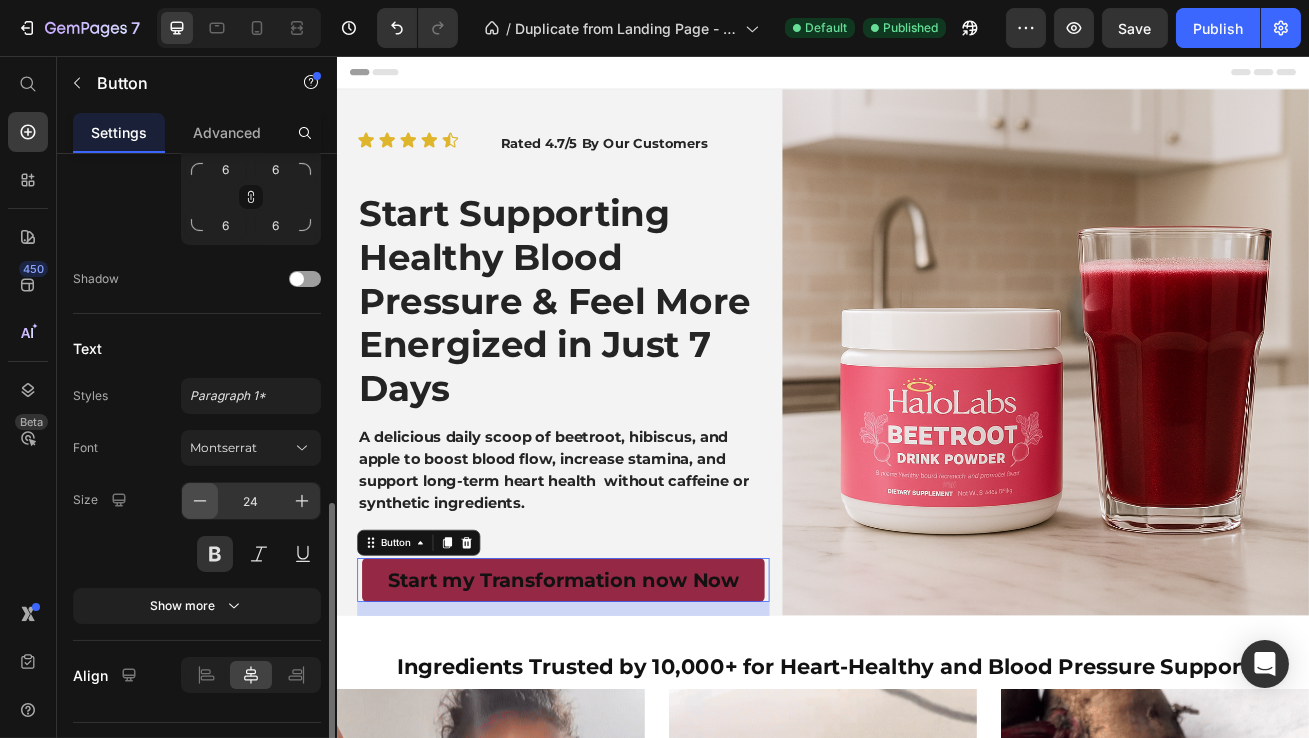 type on "23" 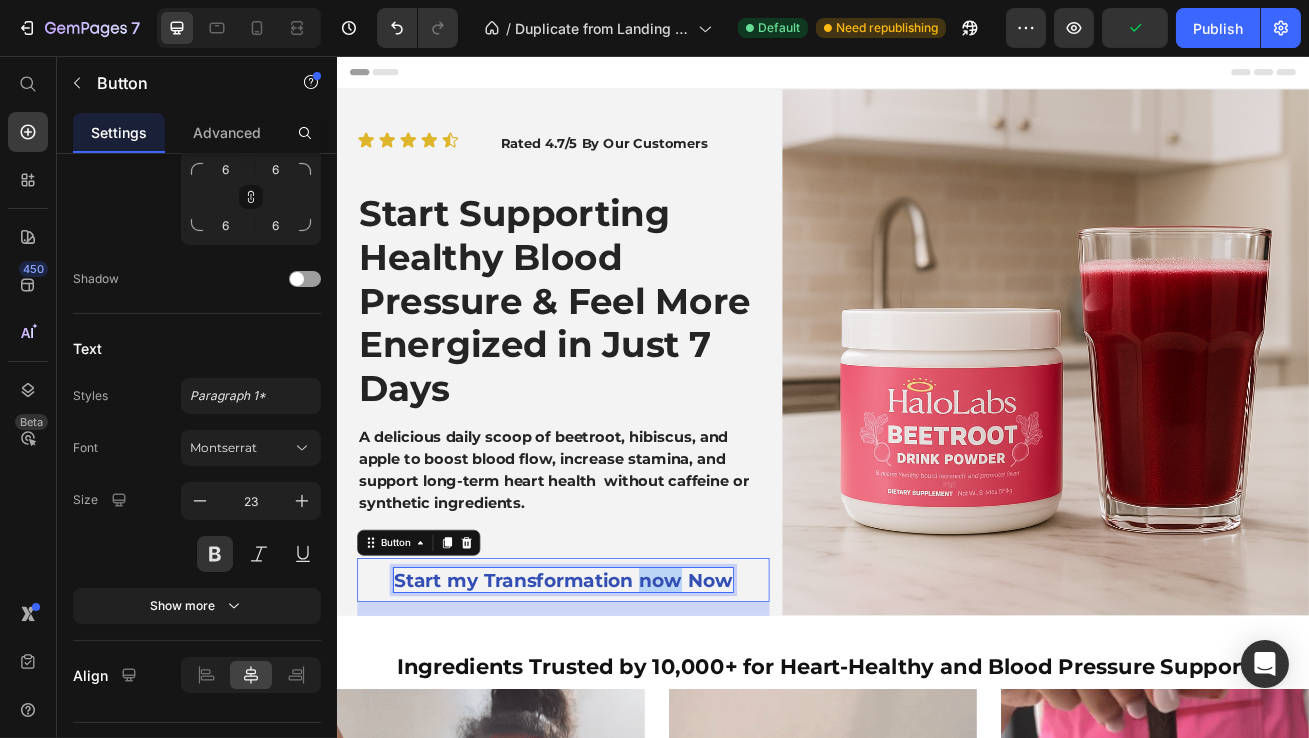 click on "Start my Transformation now Now" at bounding box center (615, 703) 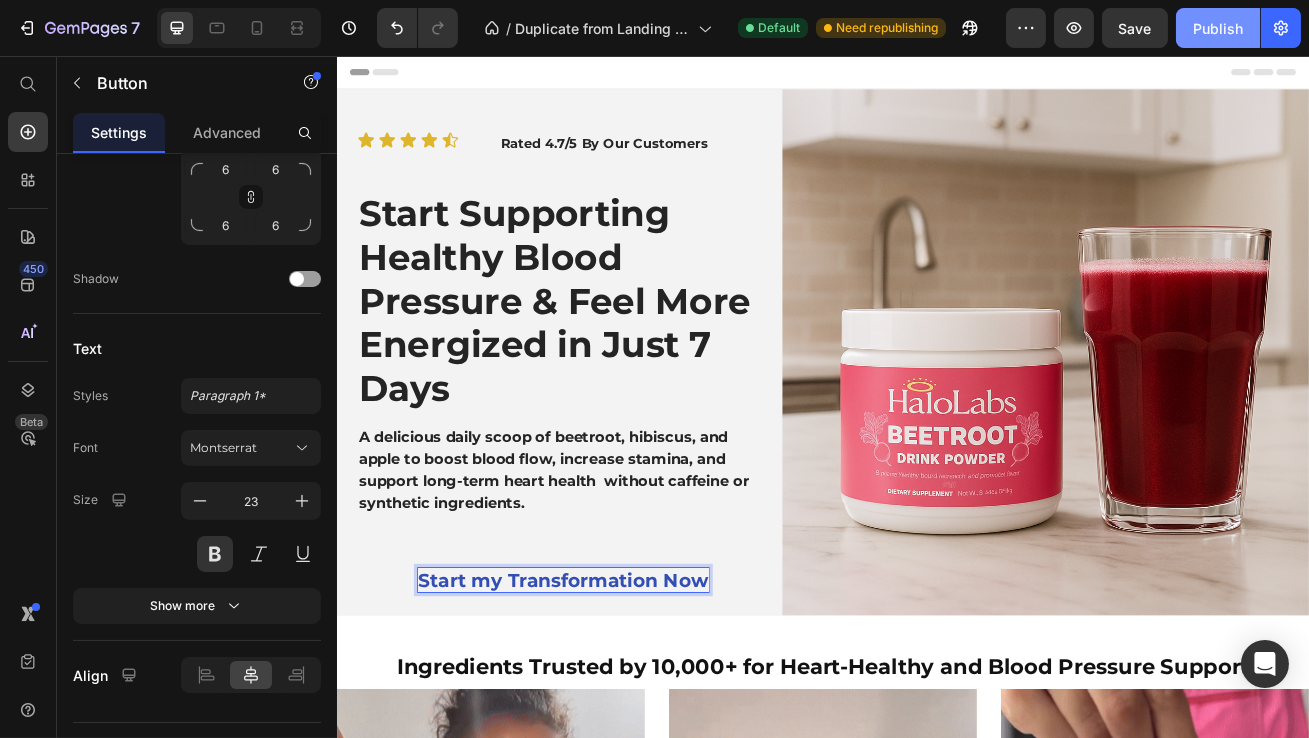 drag, startPoint x: 1218, startPoint y: 30, endPoint x: 968, endPoint y: 135, distance: 271.15494 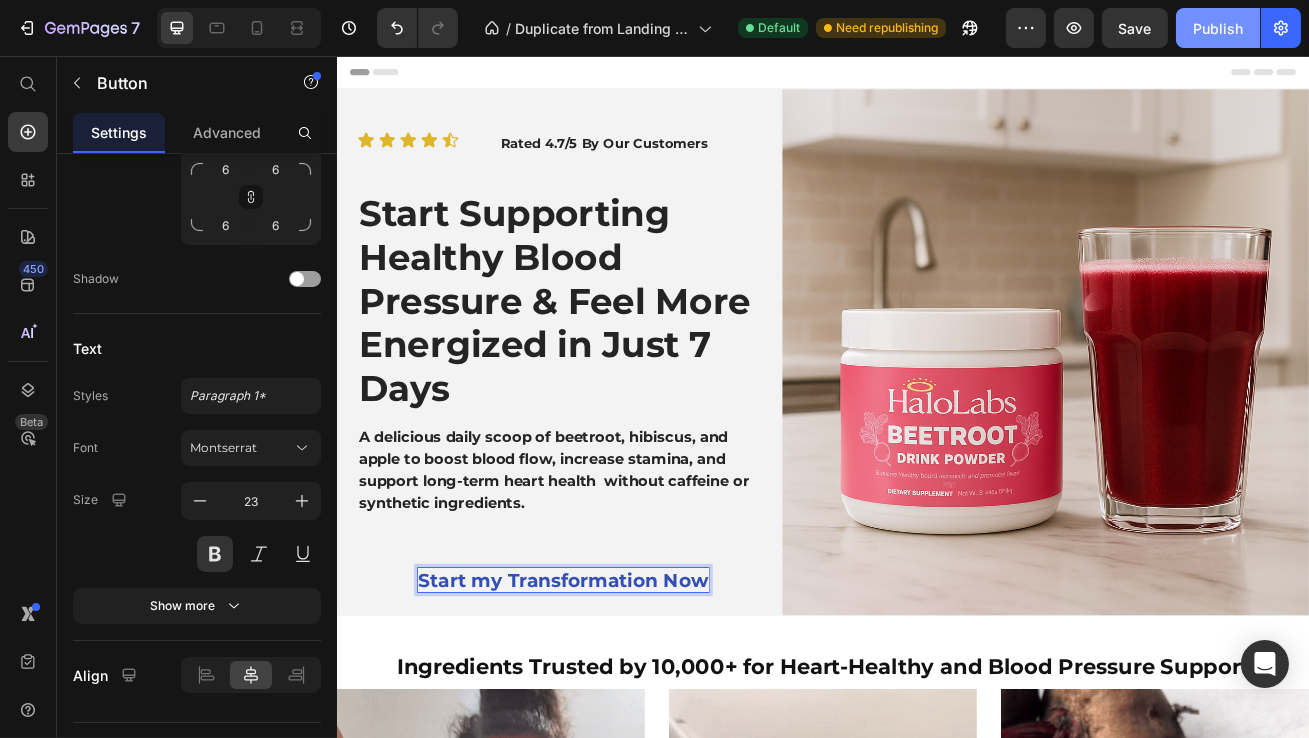 click on "Publish" at bounding box center (1218, 28) 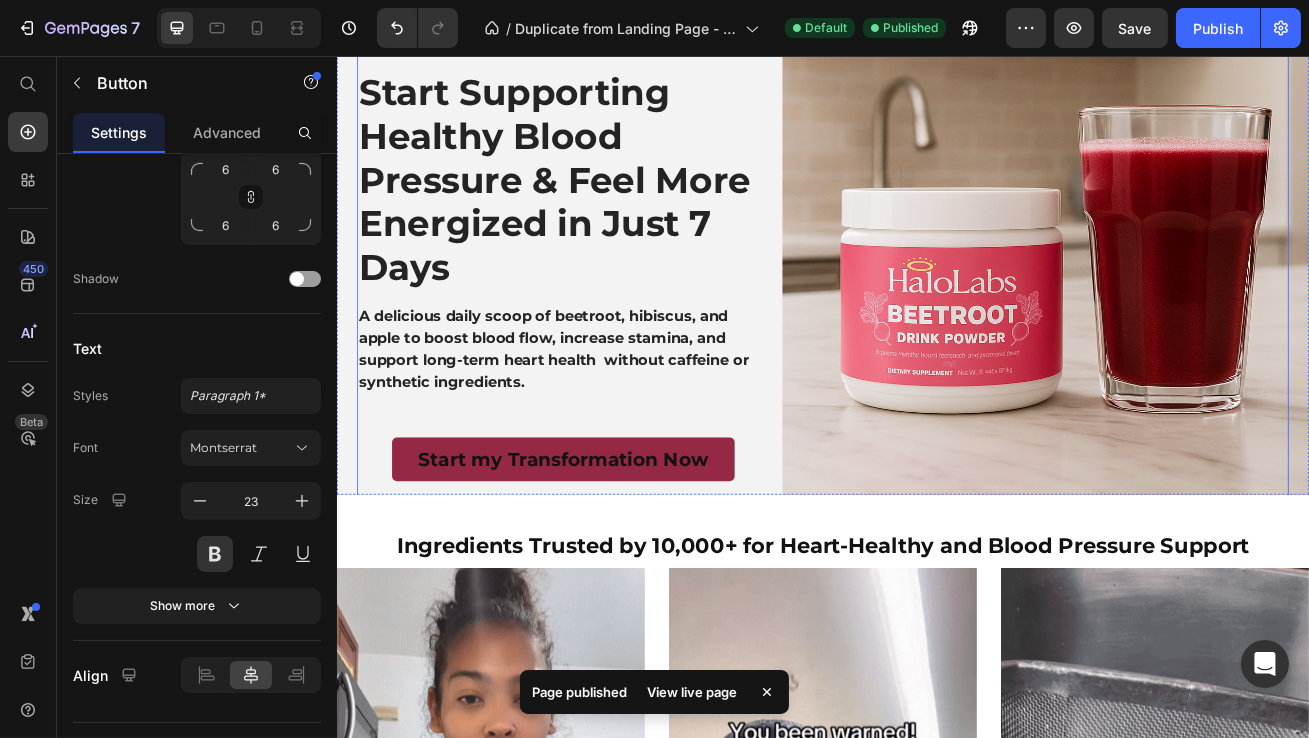 scroll, scrollTop: 0, scrollLeft: 0, axis: both 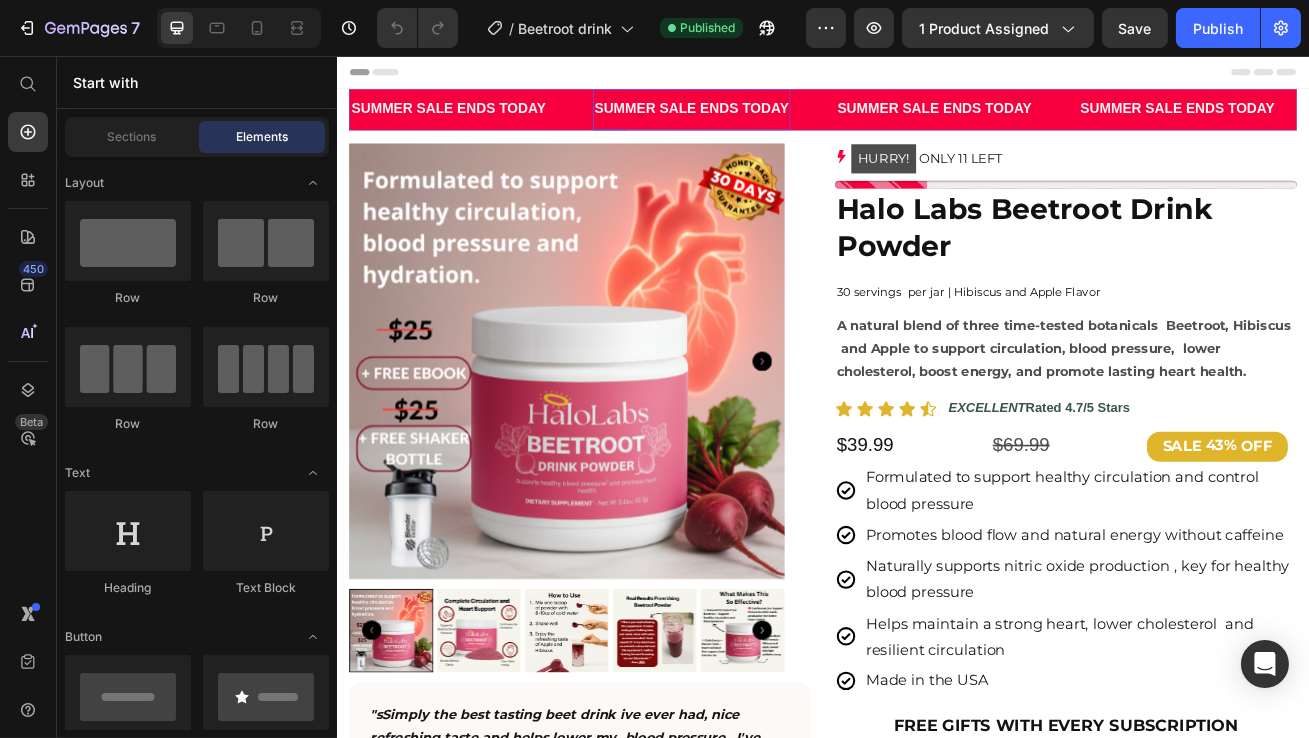 click on "SUMMER SALE ENDS TODAY" at bounding box center [774, 122] 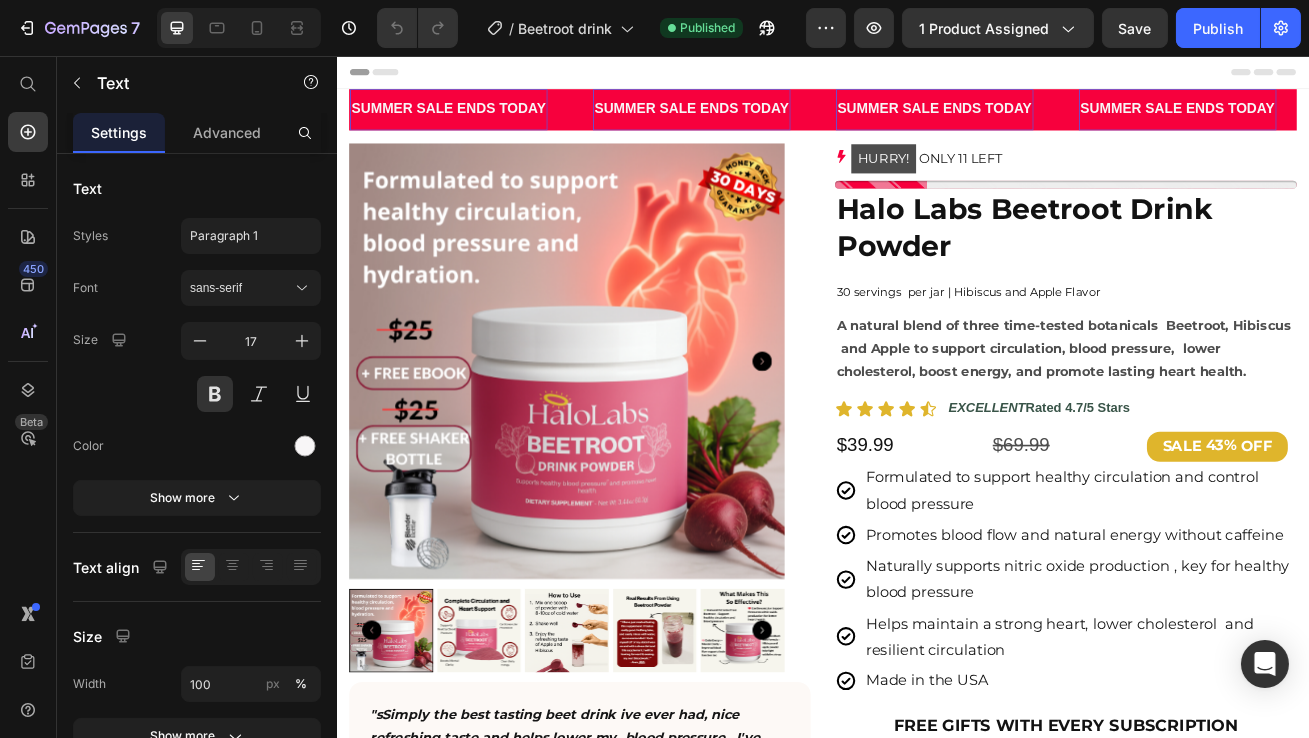 click on "SUMMER SALE ENDS TODAY" at bounding box center (774, 122) 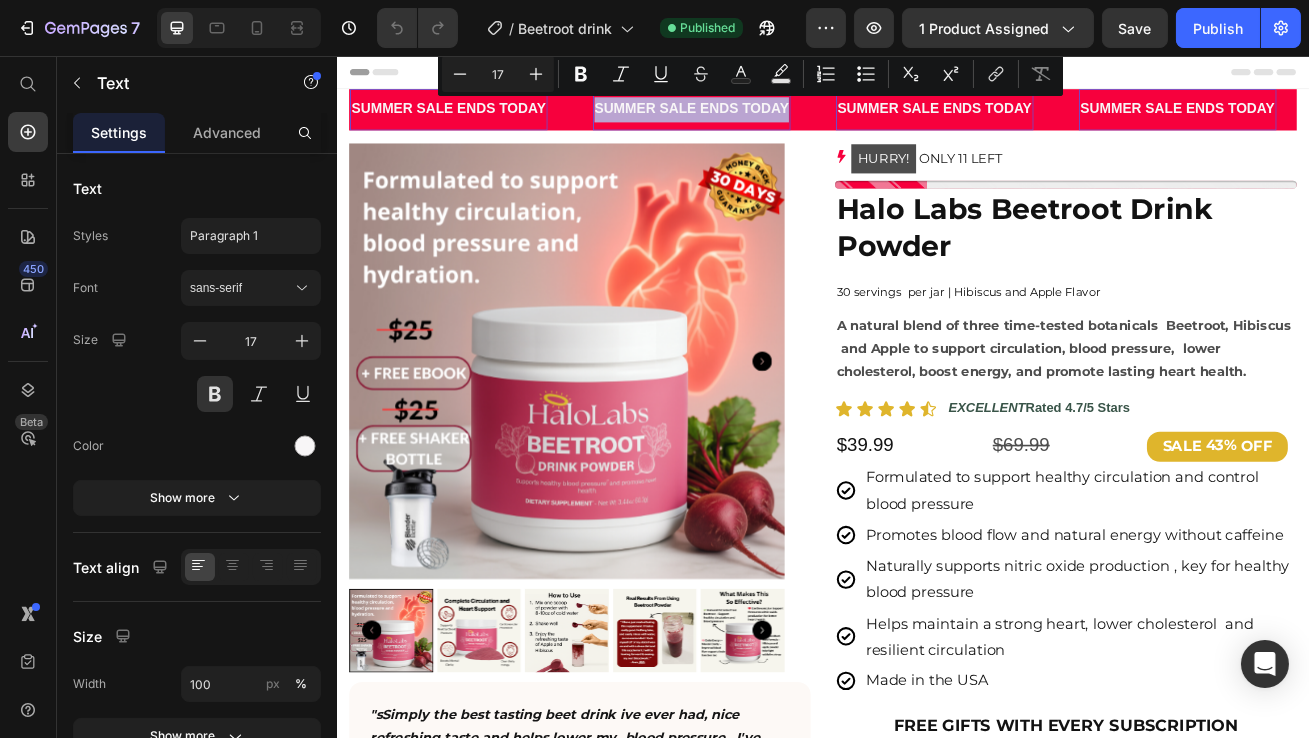 click on "SUMMER SALE ENDS TODAY" at bounding box center (1074, 122) 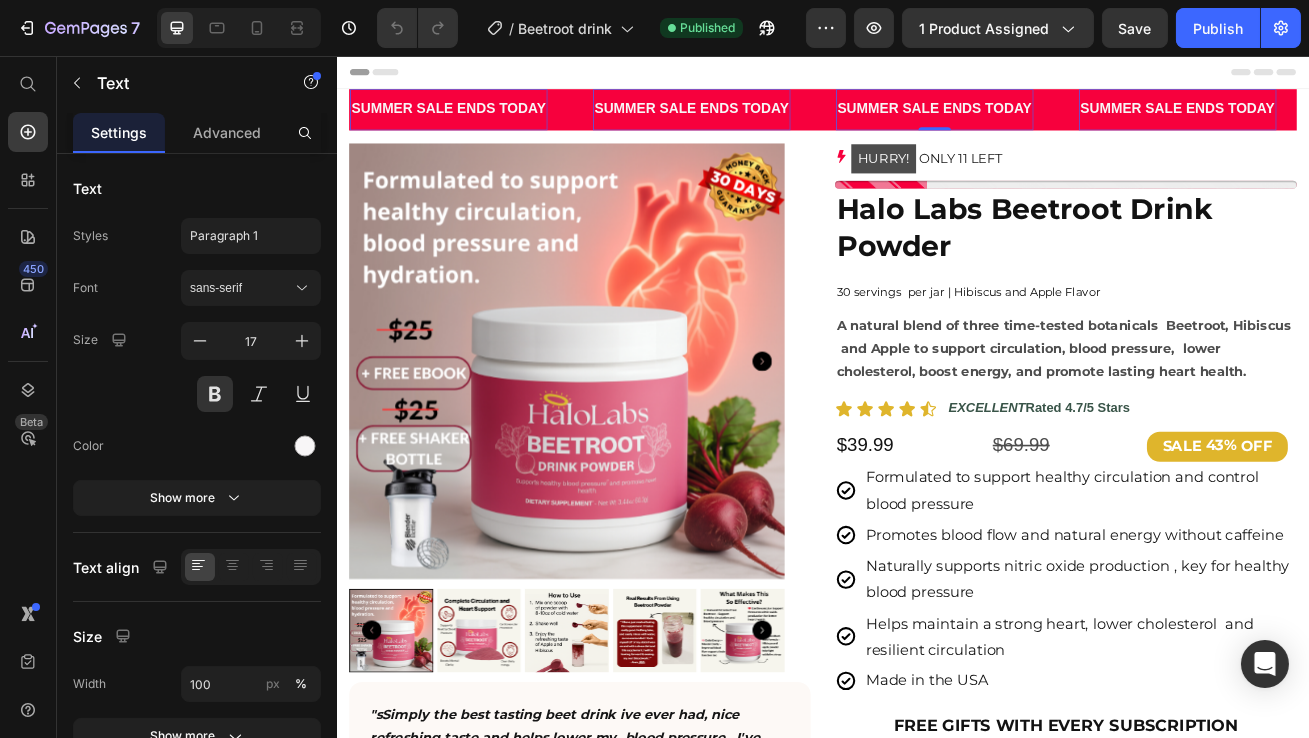 click on "SUMMER SALE ENDS TODAY" at bounding box center [1074, 122] 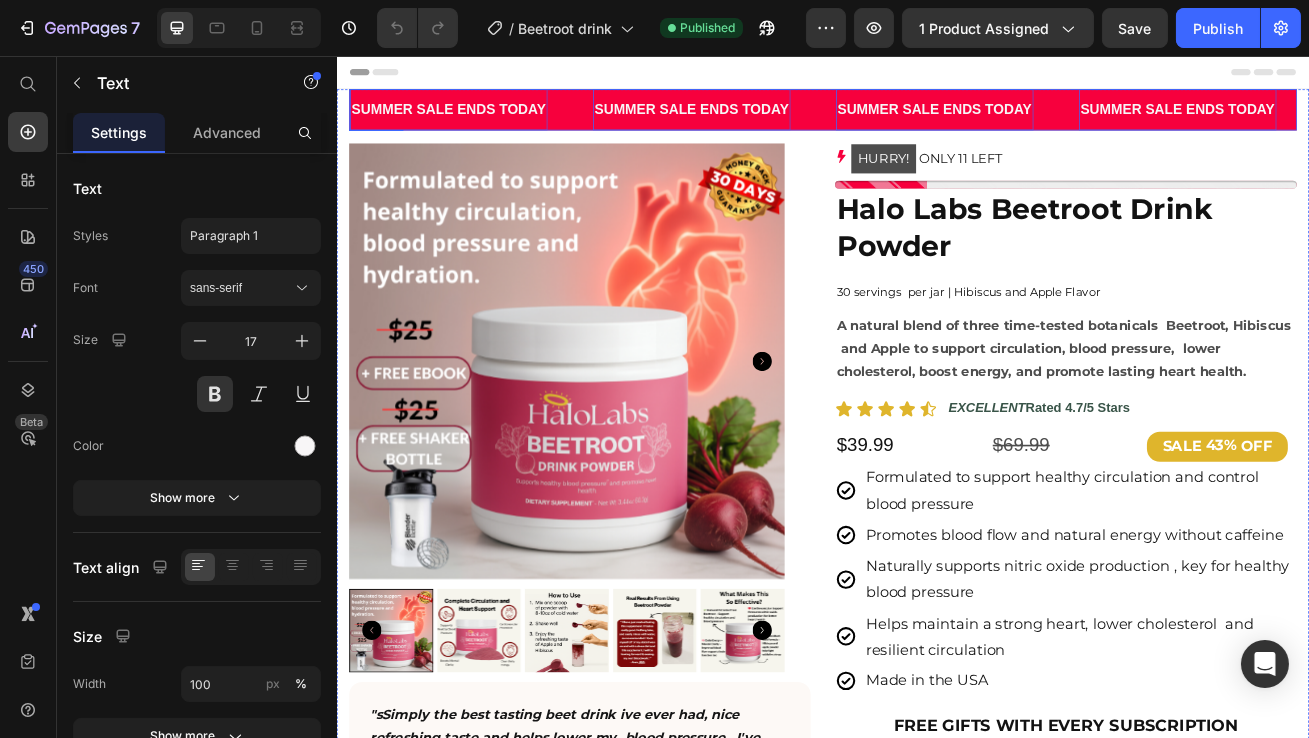 click on "SUMMER SALE ENDS TODAY Text   0" at bounding box center [802, 122] 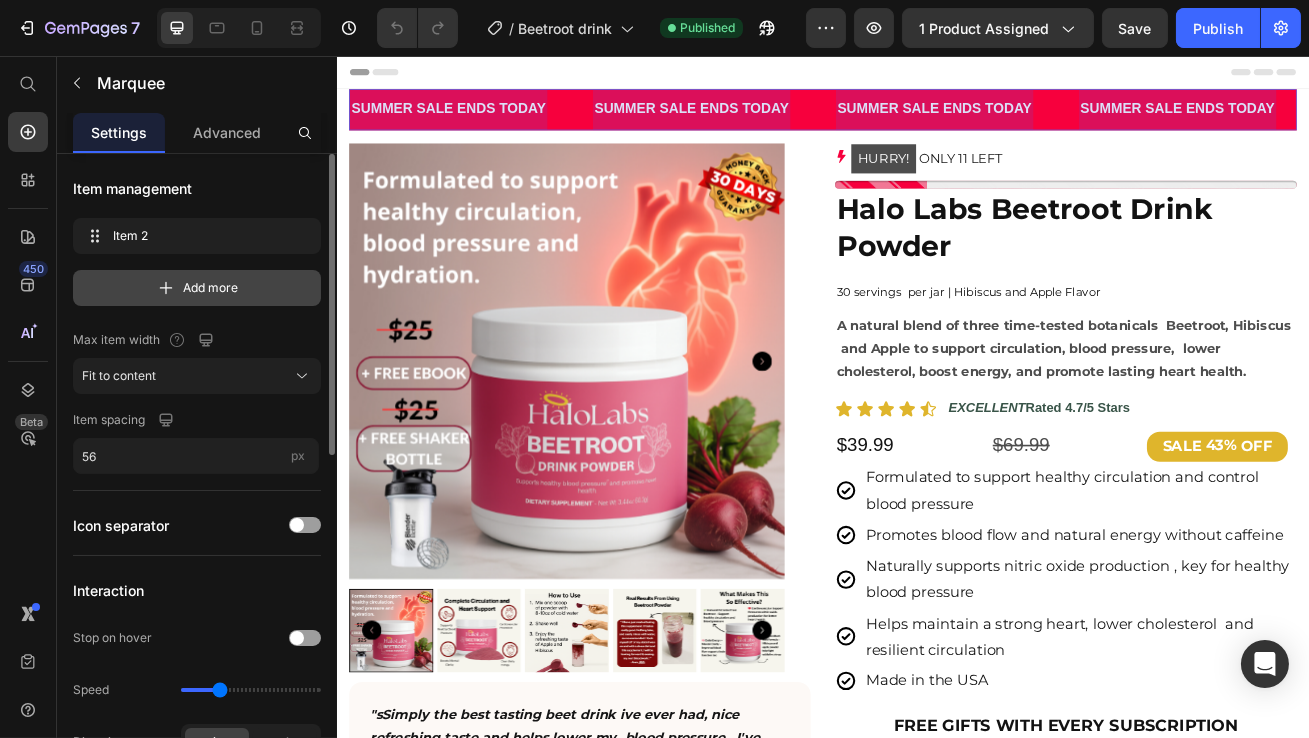 click on "Add more" at bounding box center [211, 288] 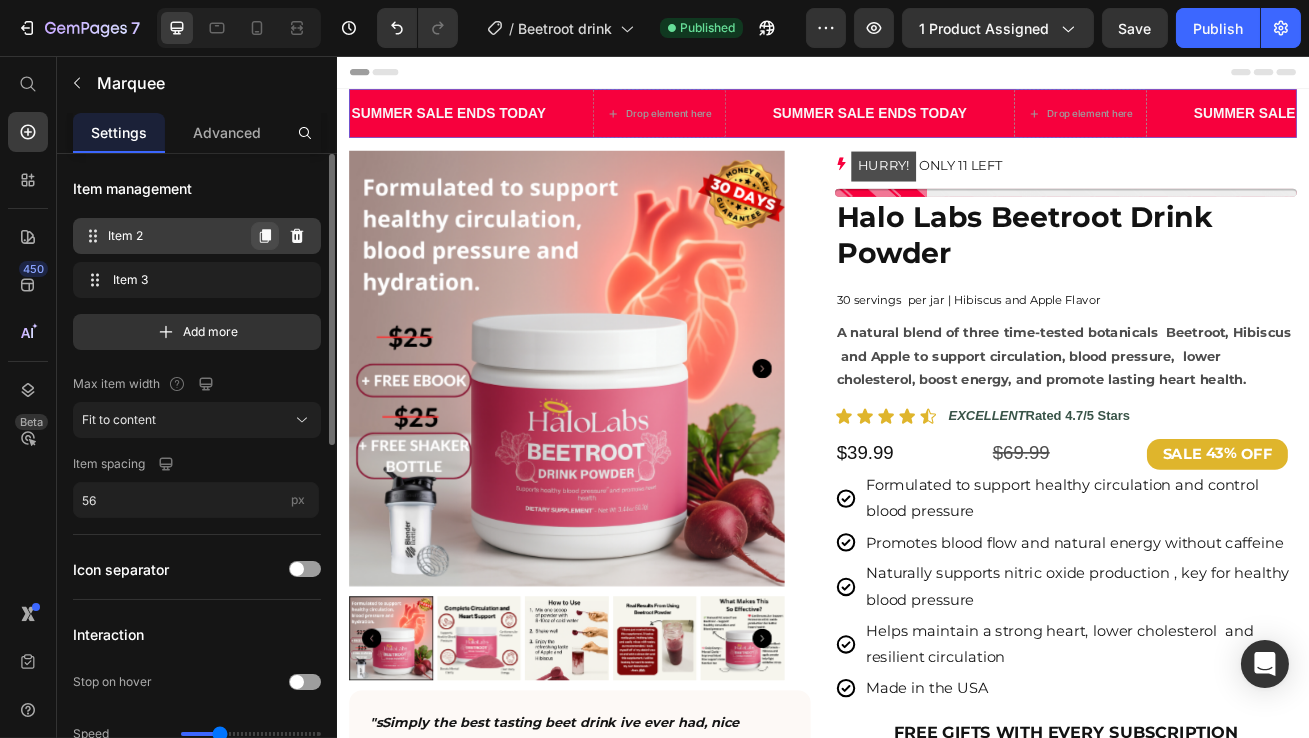 click 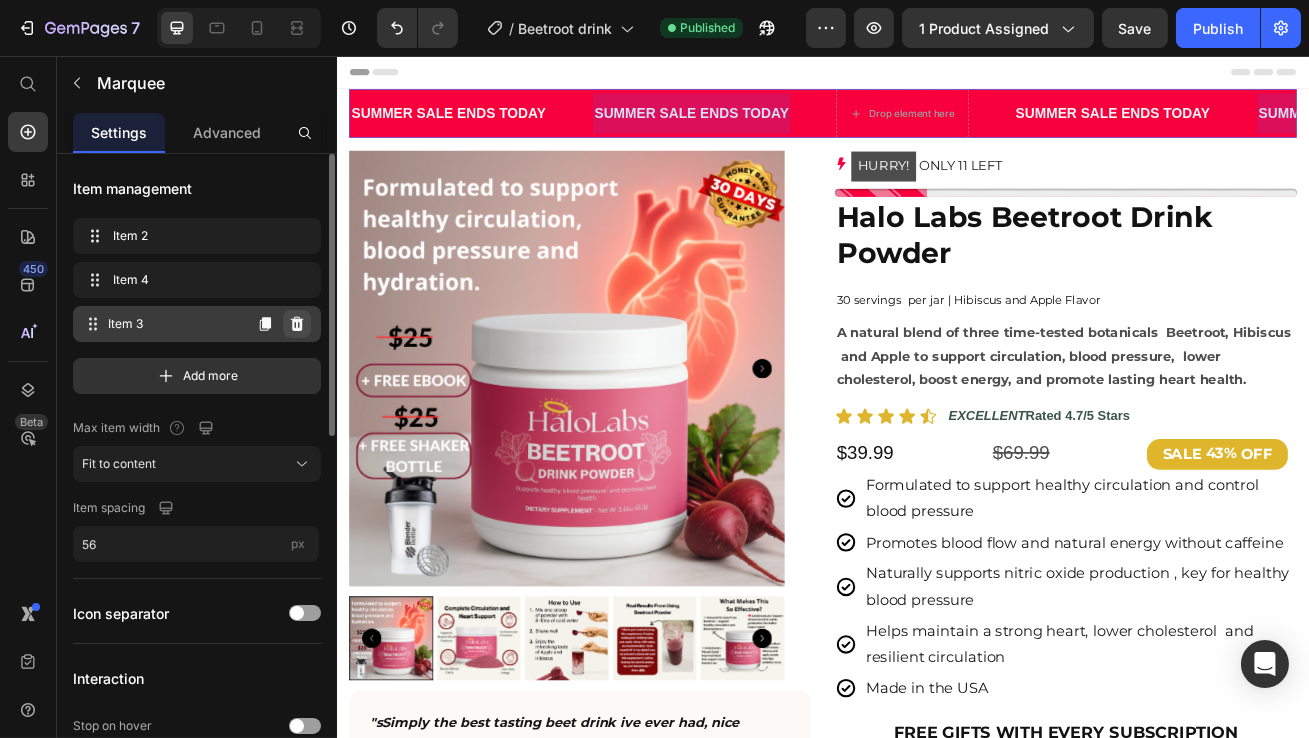 click 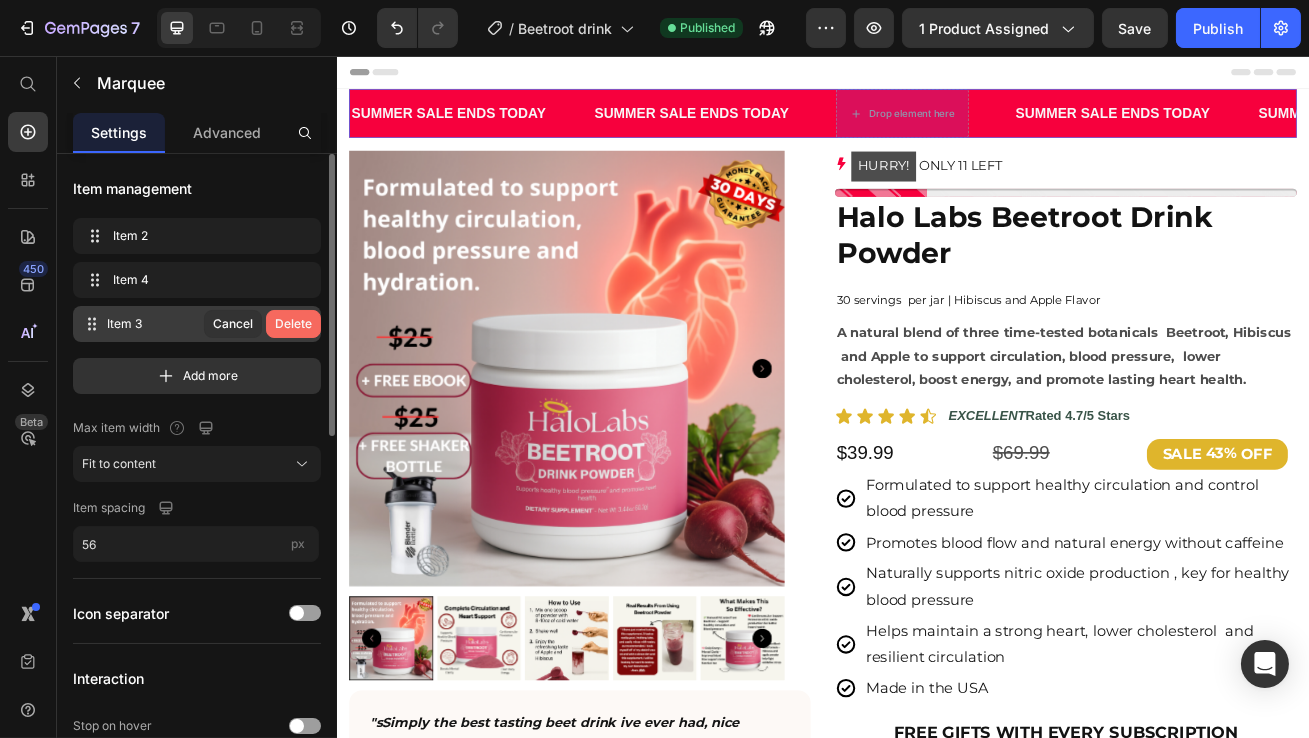 click on "Delete" at bounding box center (293, 324) 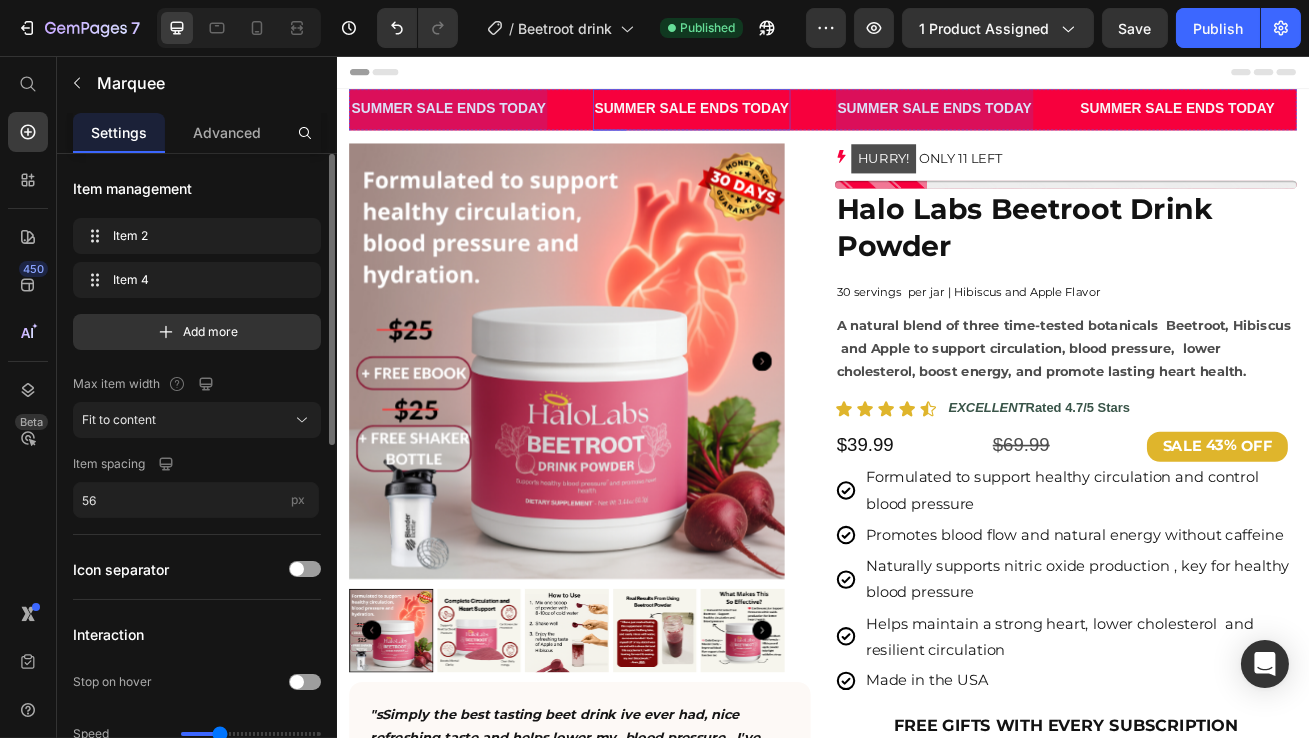 click on "SUMMER SALE ENDS TODAY" at bounding box center (774, 122) 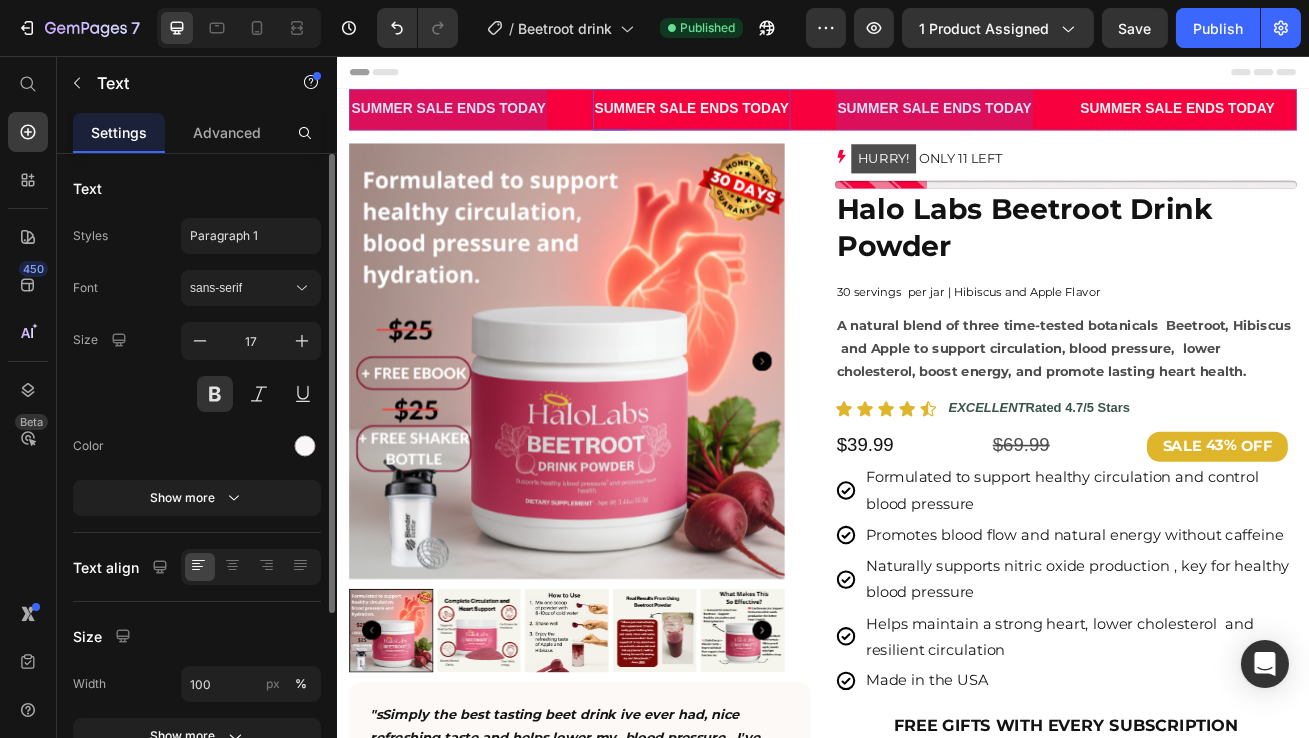 click on "SUMMER SALE ENDS TODAY" at bounding box center [774, 122] 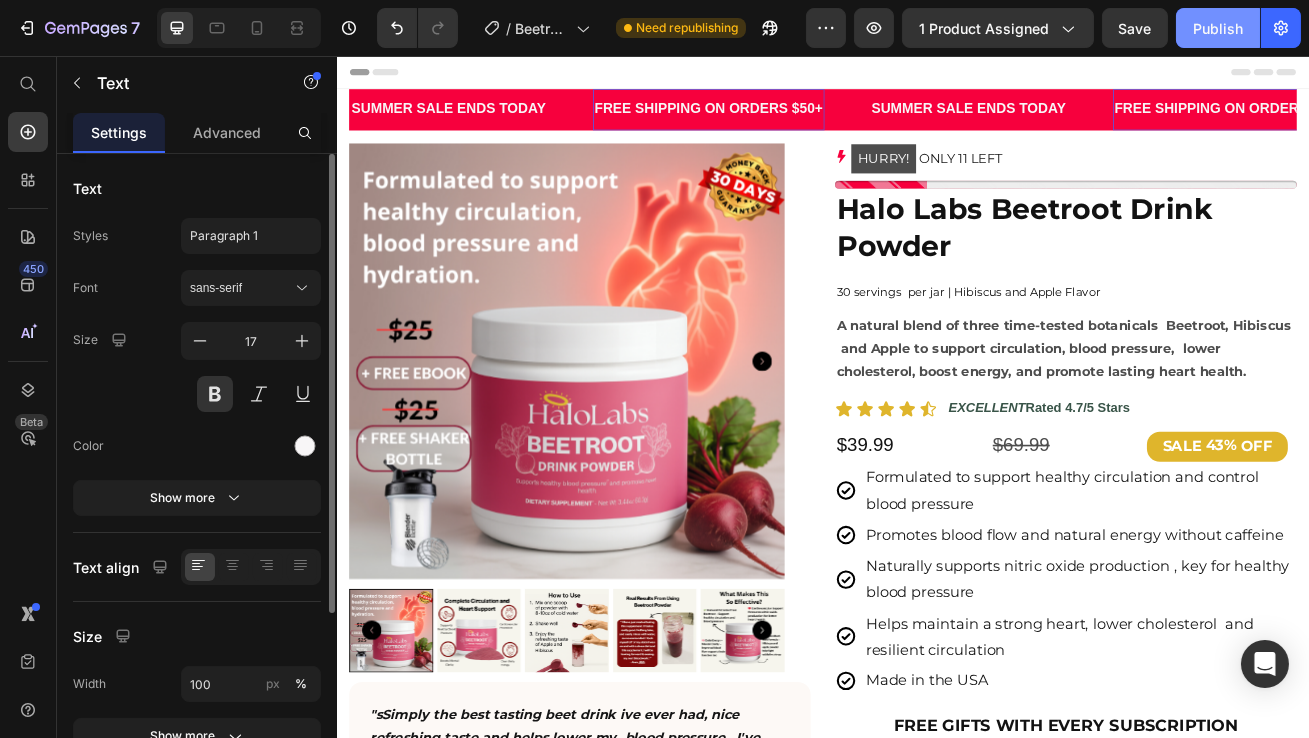 click on "Publish" 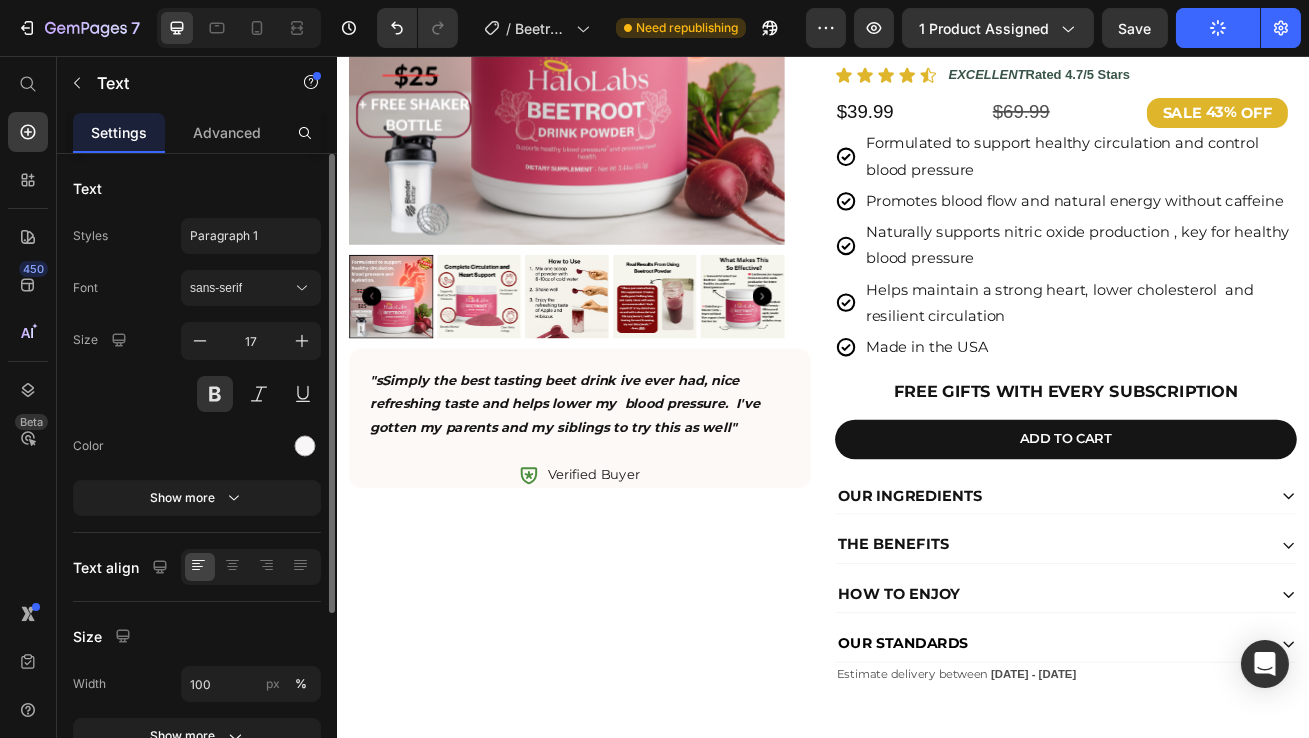 scroll, scrollTop: 461, scrollLeft: 0, axis: vertical 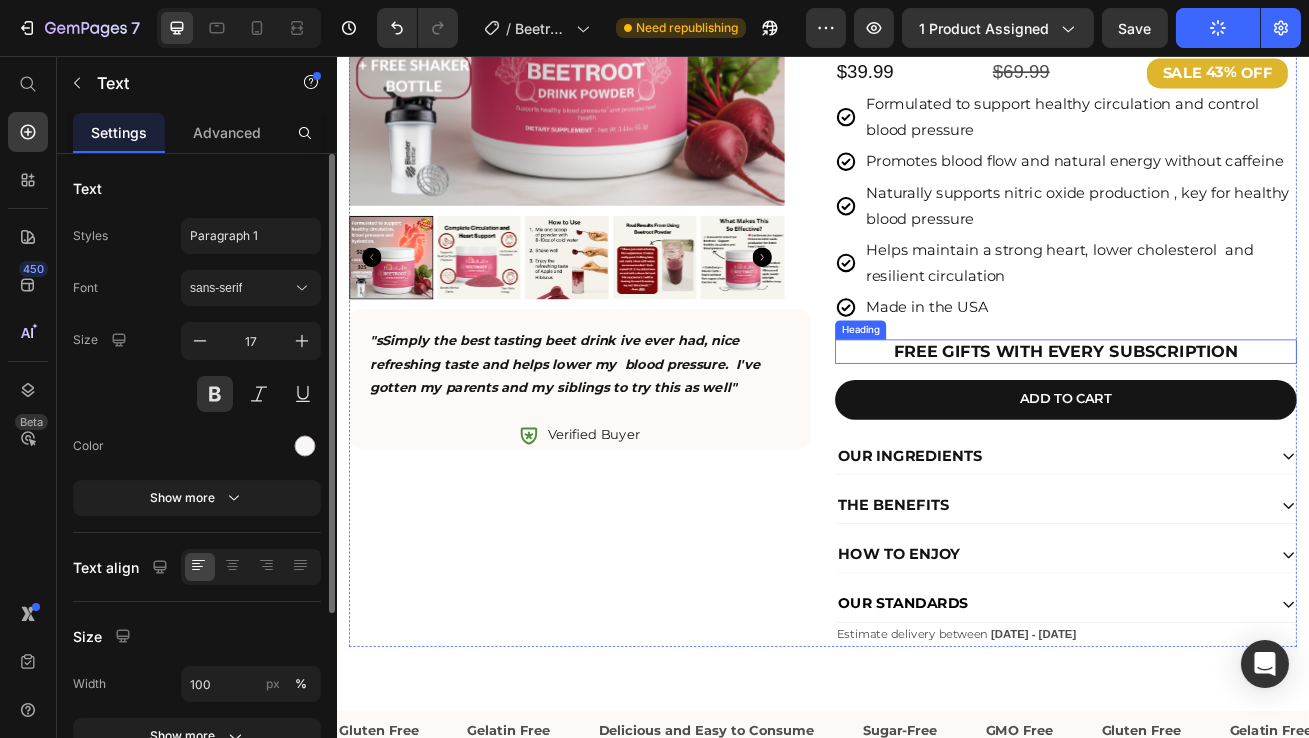 click on "FREE GIFTS WITH EVERY subscription" at bounding box center (1236, 421) 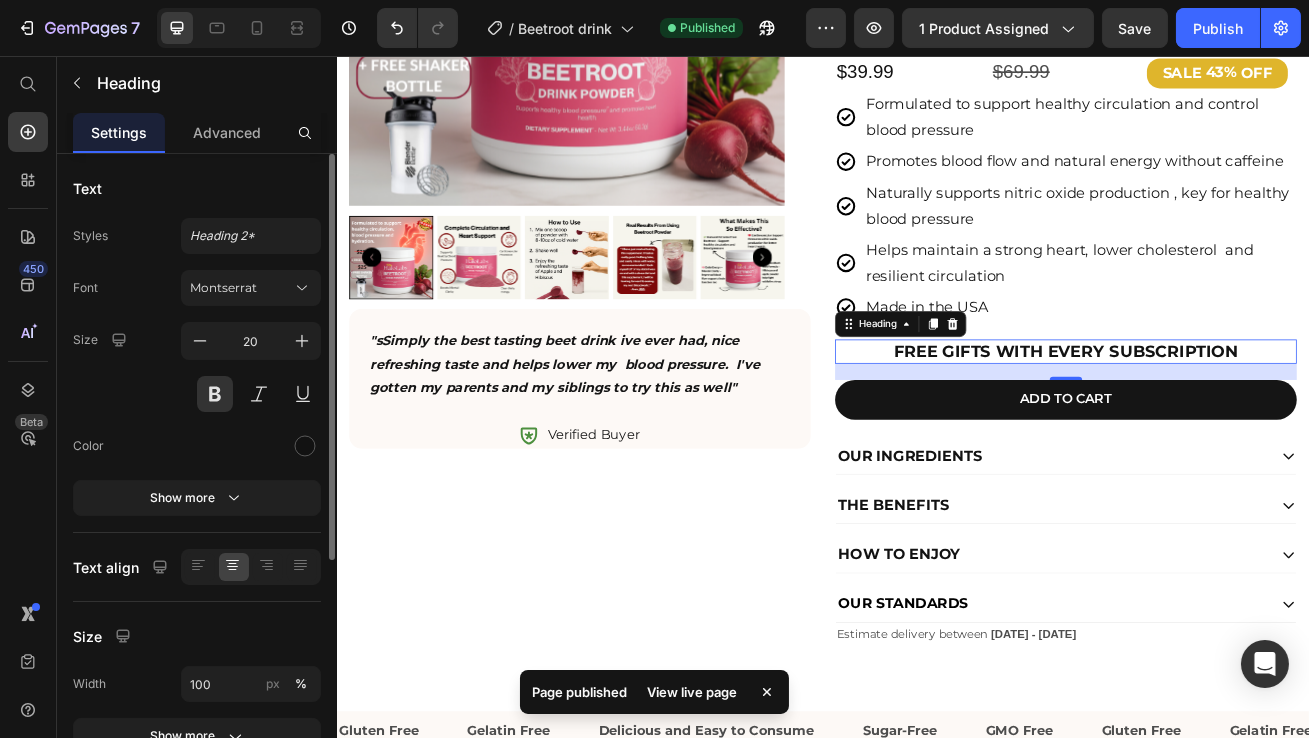 click on "FREE GIFTS WITH EVERY subscription" at bounding box center [1236, 421] 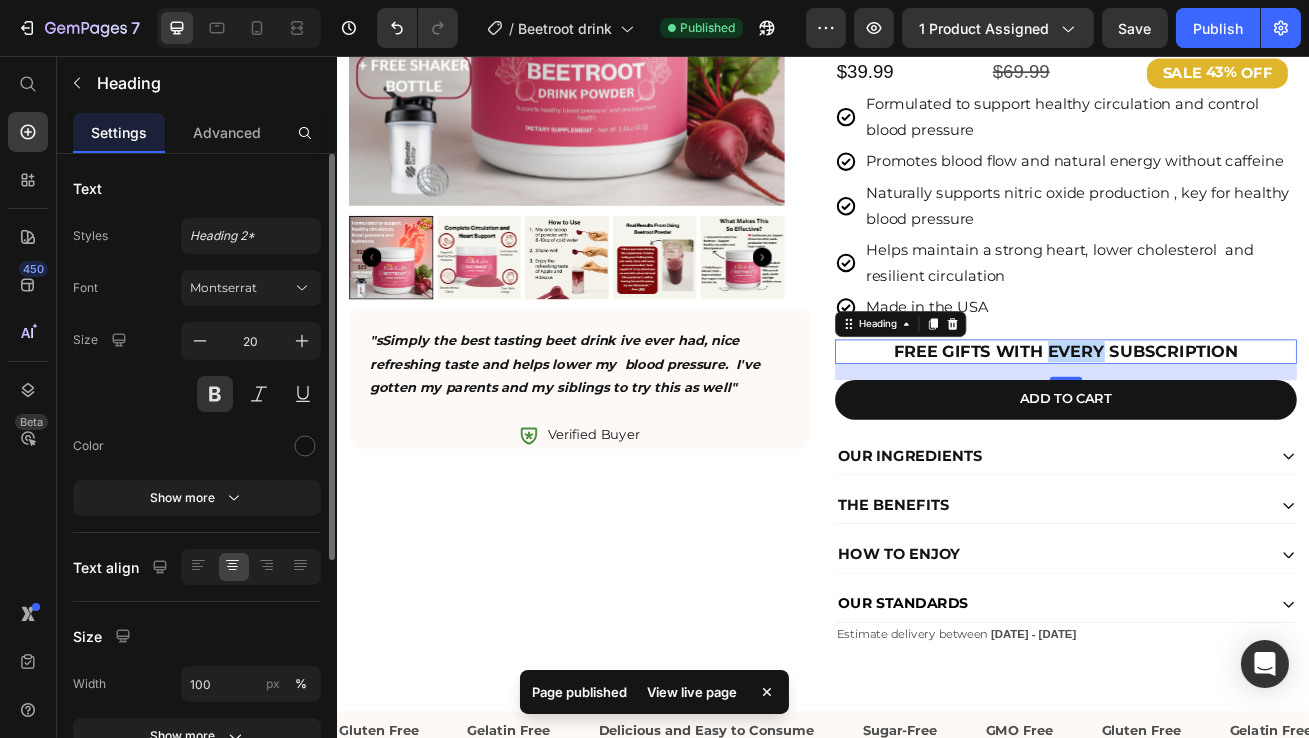 click on "FREE GIFTS WITH EVERY subscription" at bounding box center [1236, 421] 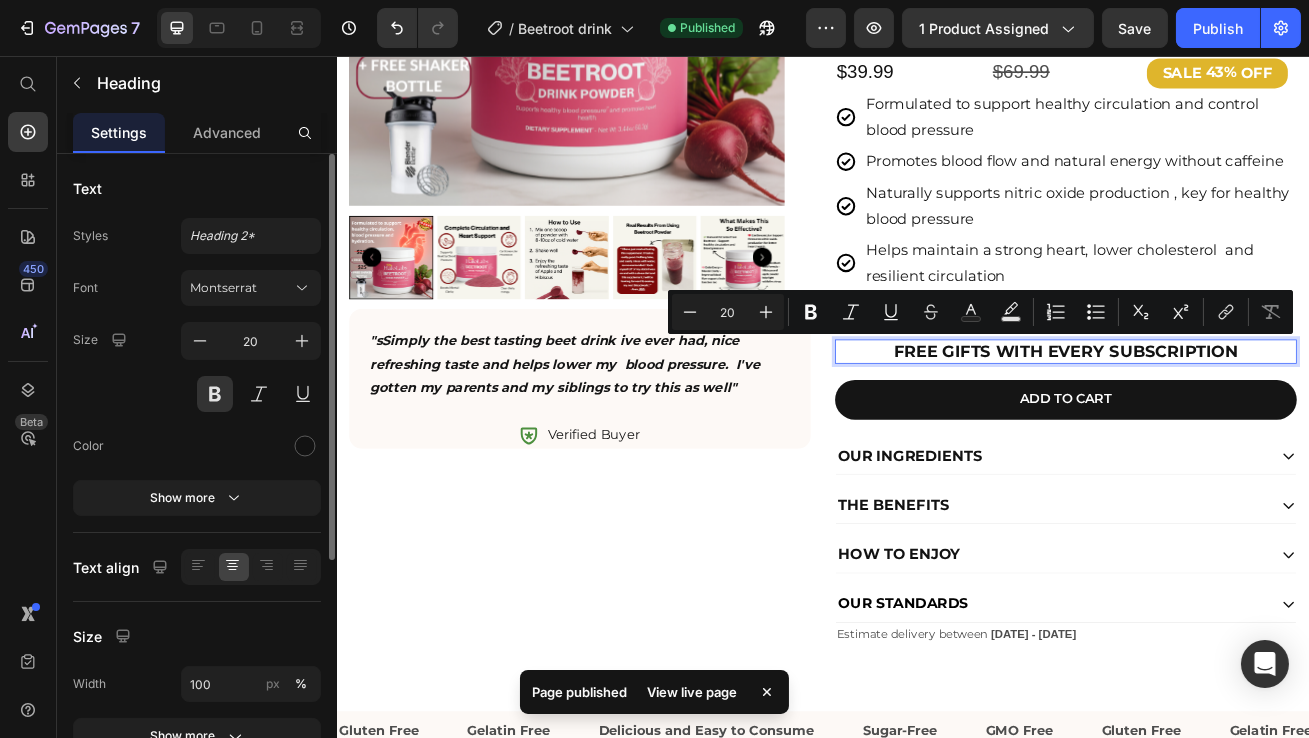 click on "FREE GIFTS WITH EVERY subscription" at bounding box center (1236, 421) 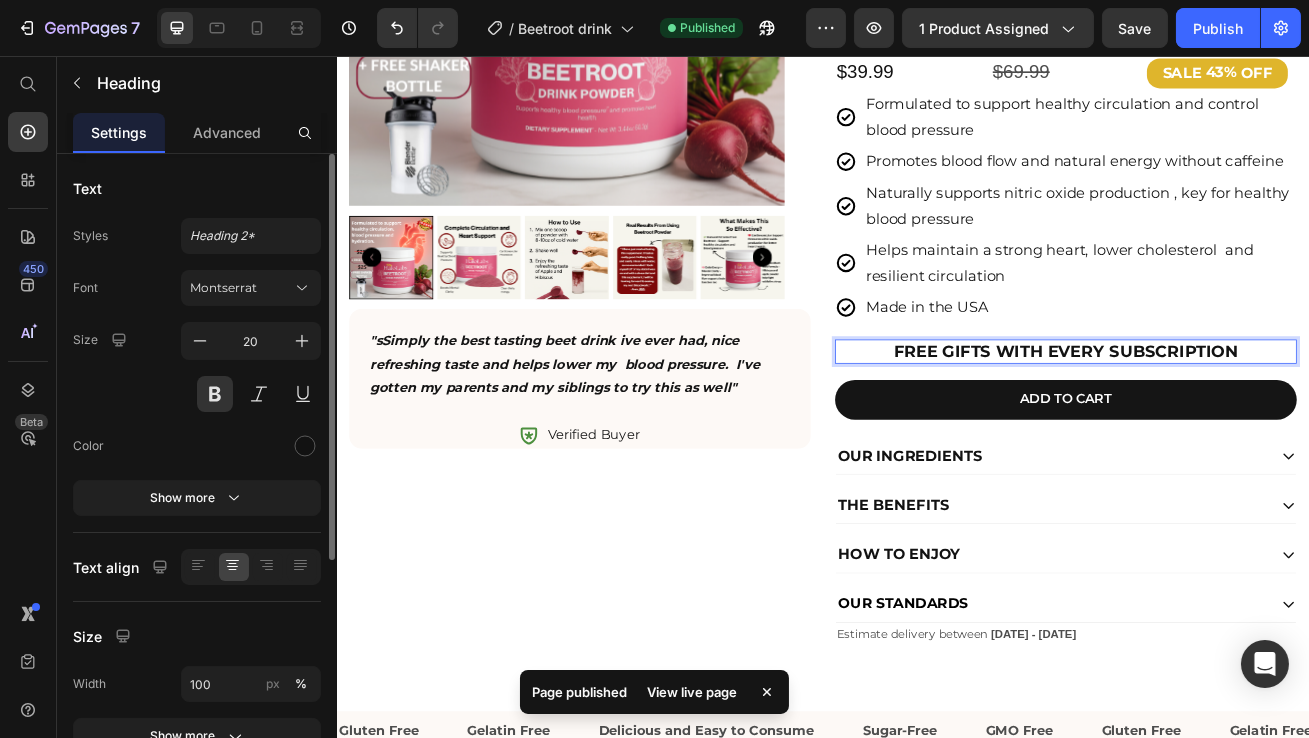 drag, startPoint x: 1448, startPoint y: 411, endPoint x: 1295, endPoint y: 407, distance: 153.05228 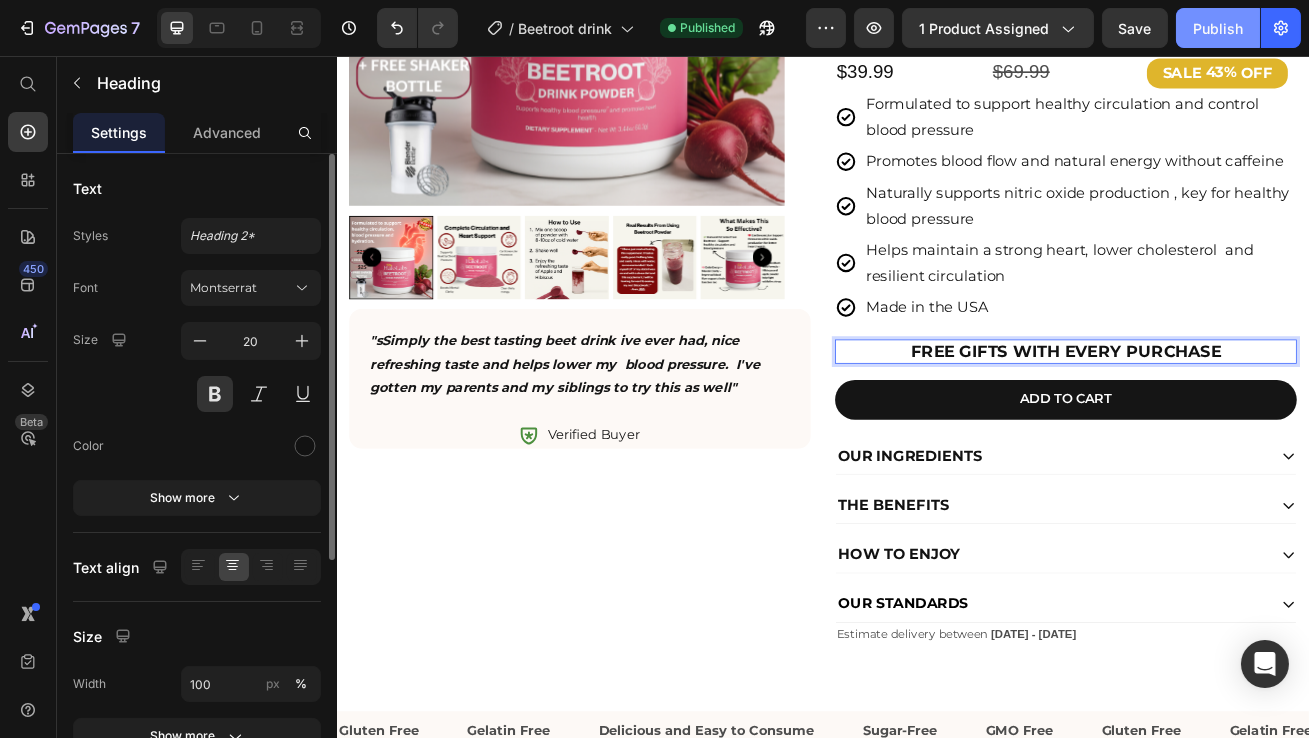 drag, startPoint x: 1203, startPoint y: 30, endPoint x: 1007, endPoint y: 95, distance: 206.49698 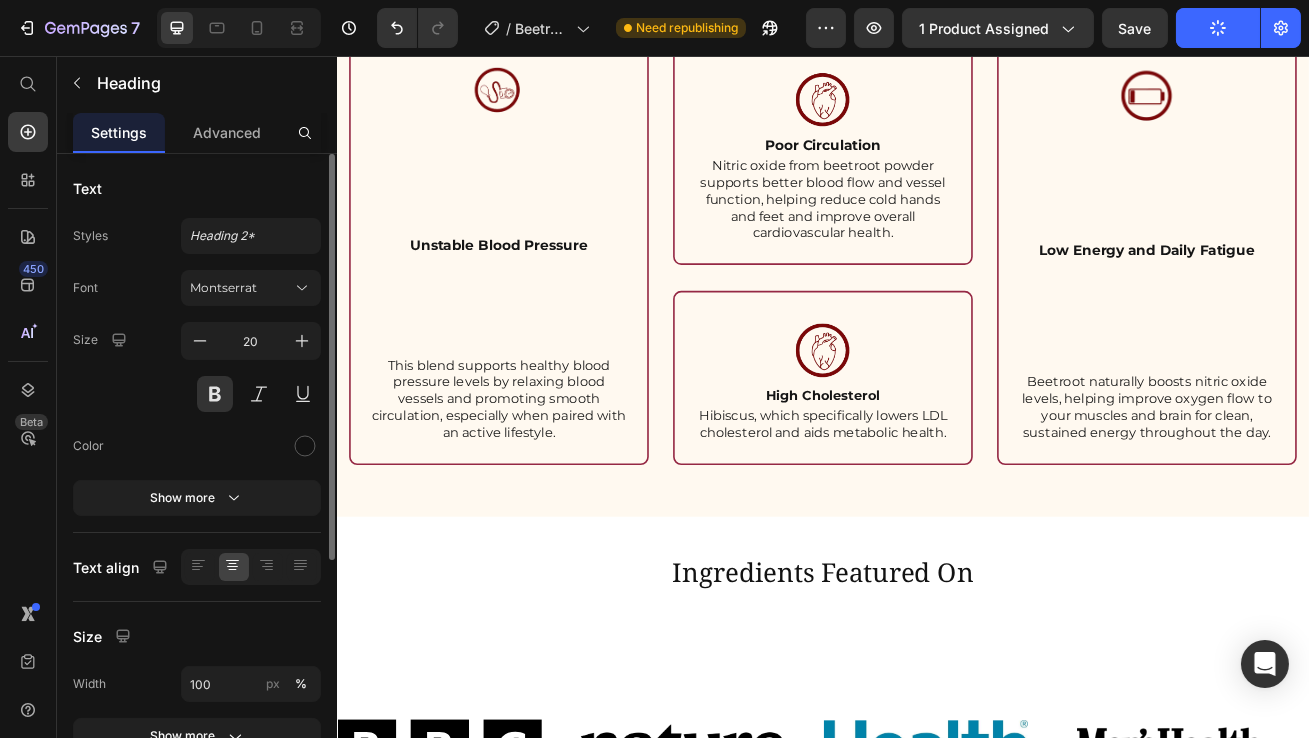 scroll, scrollTop: 2056, scrollLeft: 0, axis: vertical 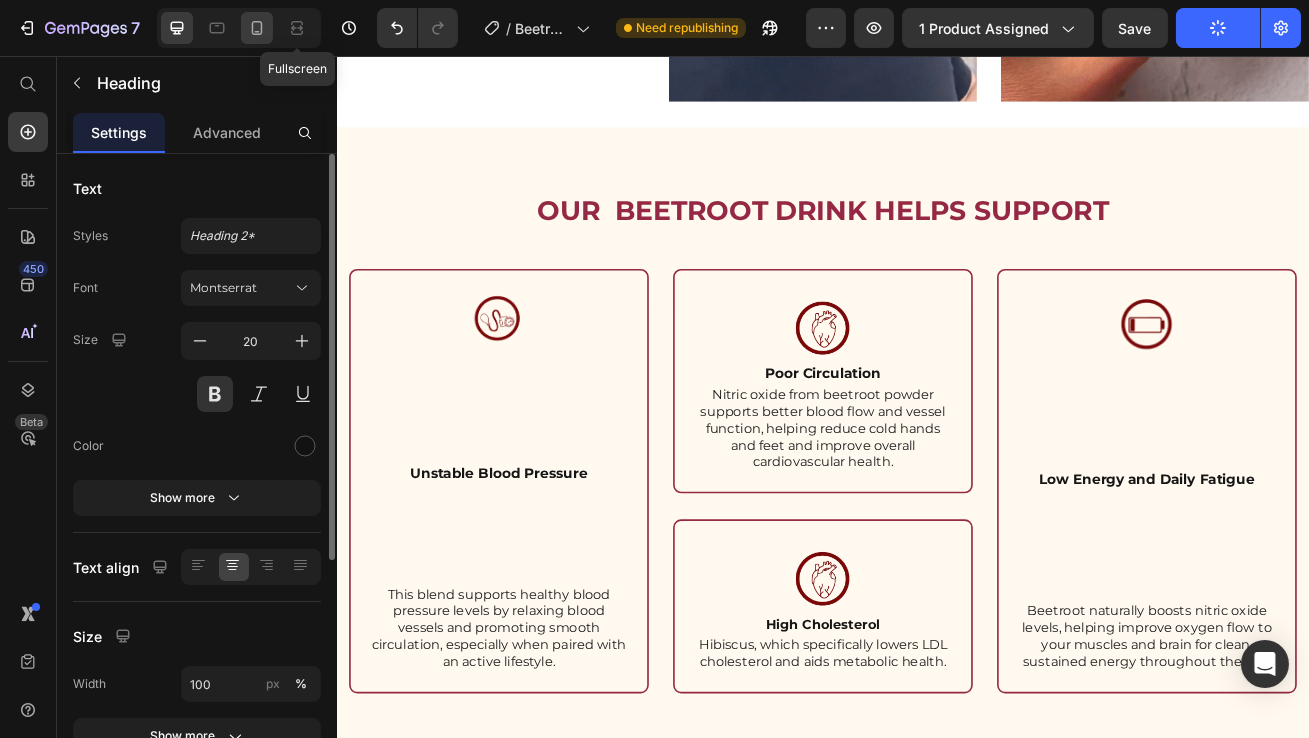 click 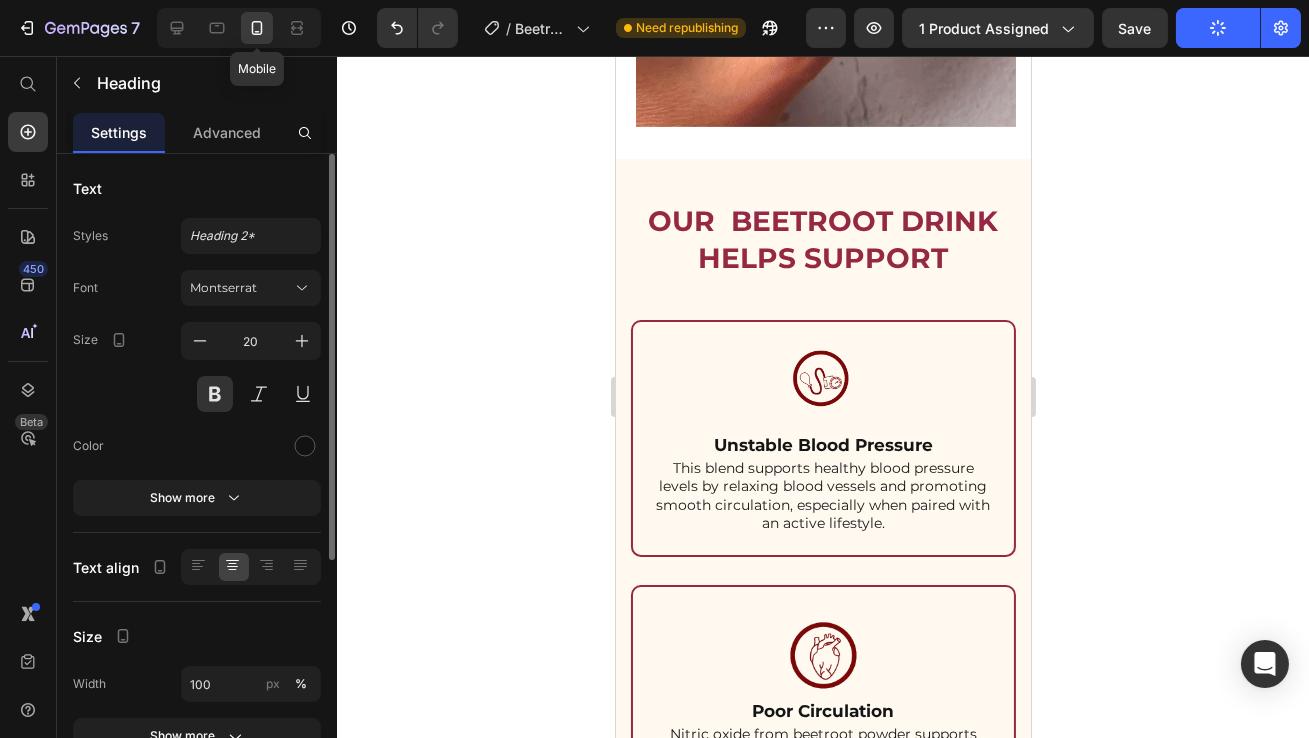 type on "17" 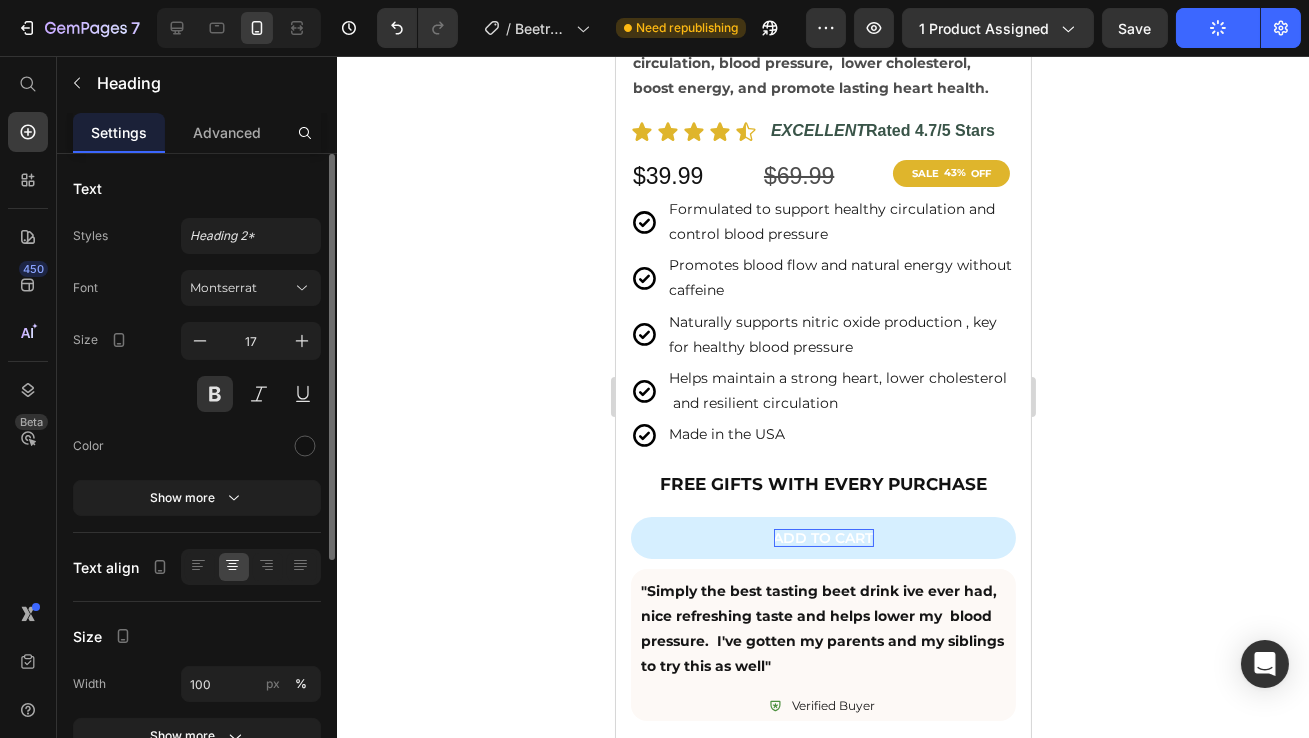 scroll, scrollTop: 1003, scrollLeft: 0, axis: vertical 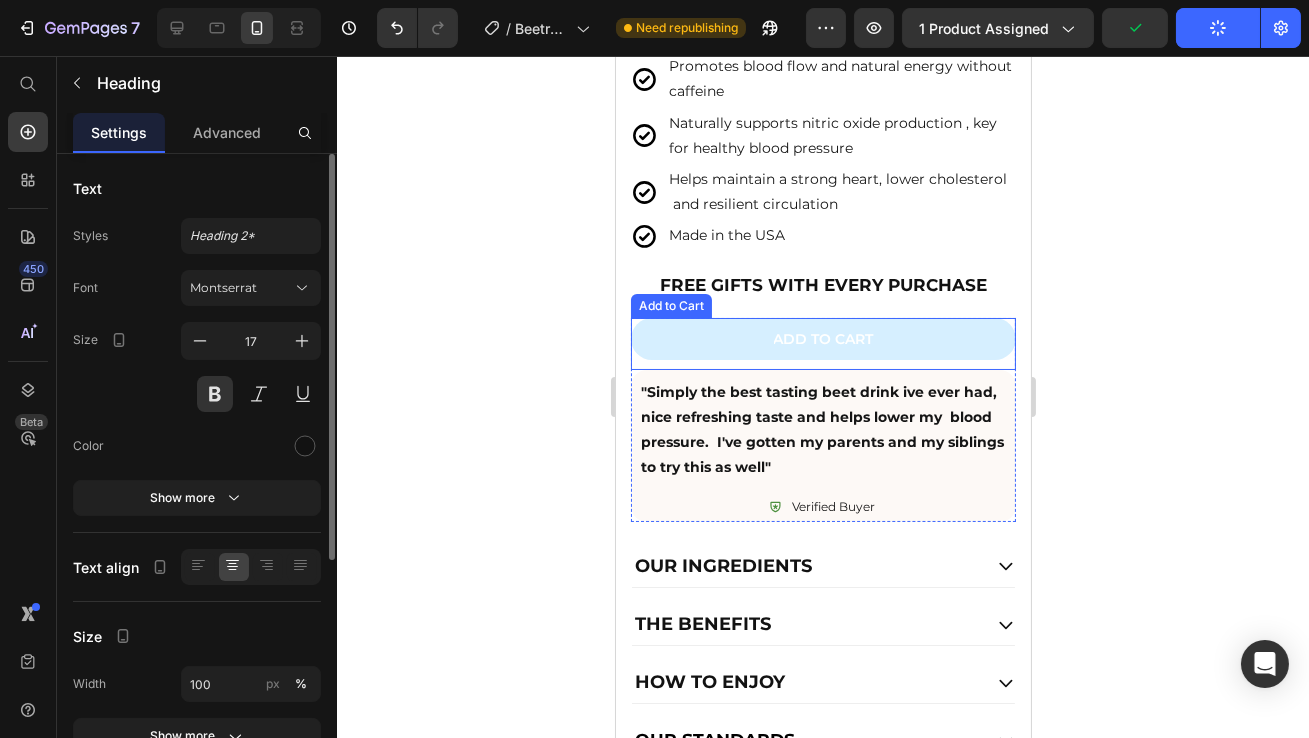 click on "Add to cart" at bounding box center [822, 339] 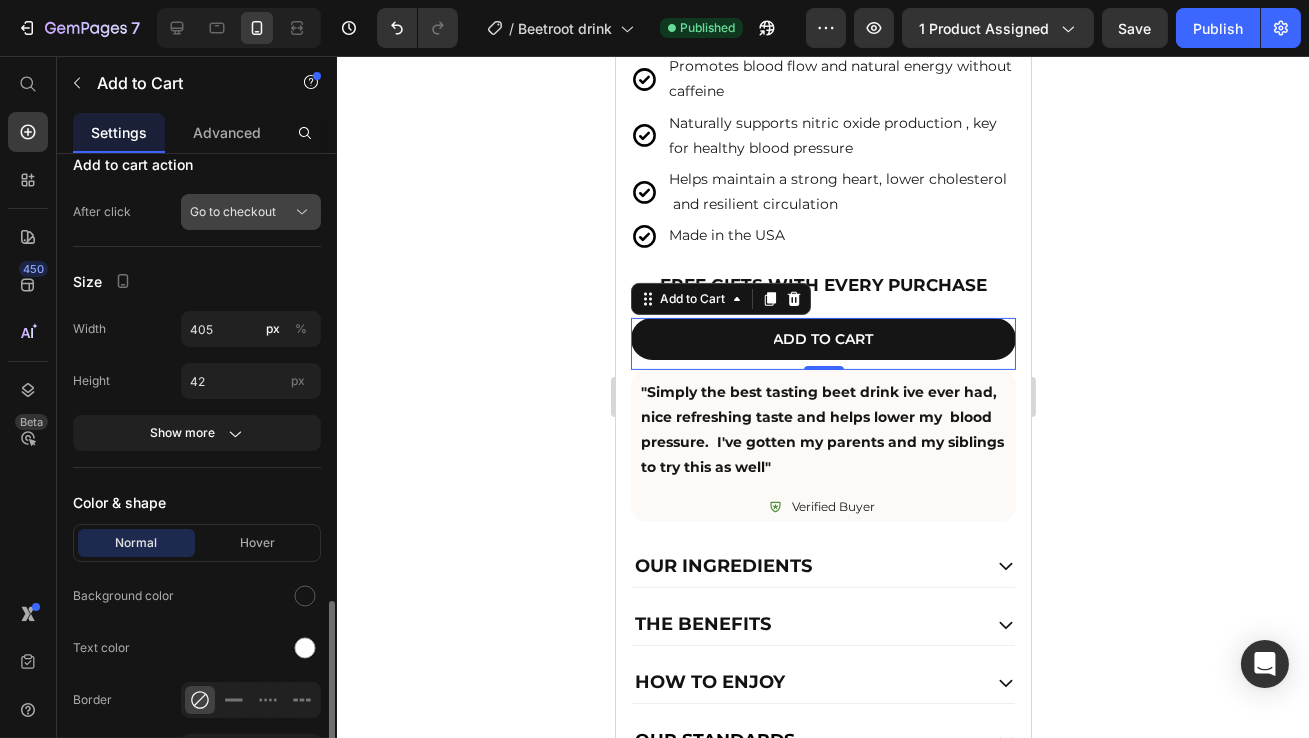 scroll, scrollTop: 853, scrollLeft: 0, axis: vertical 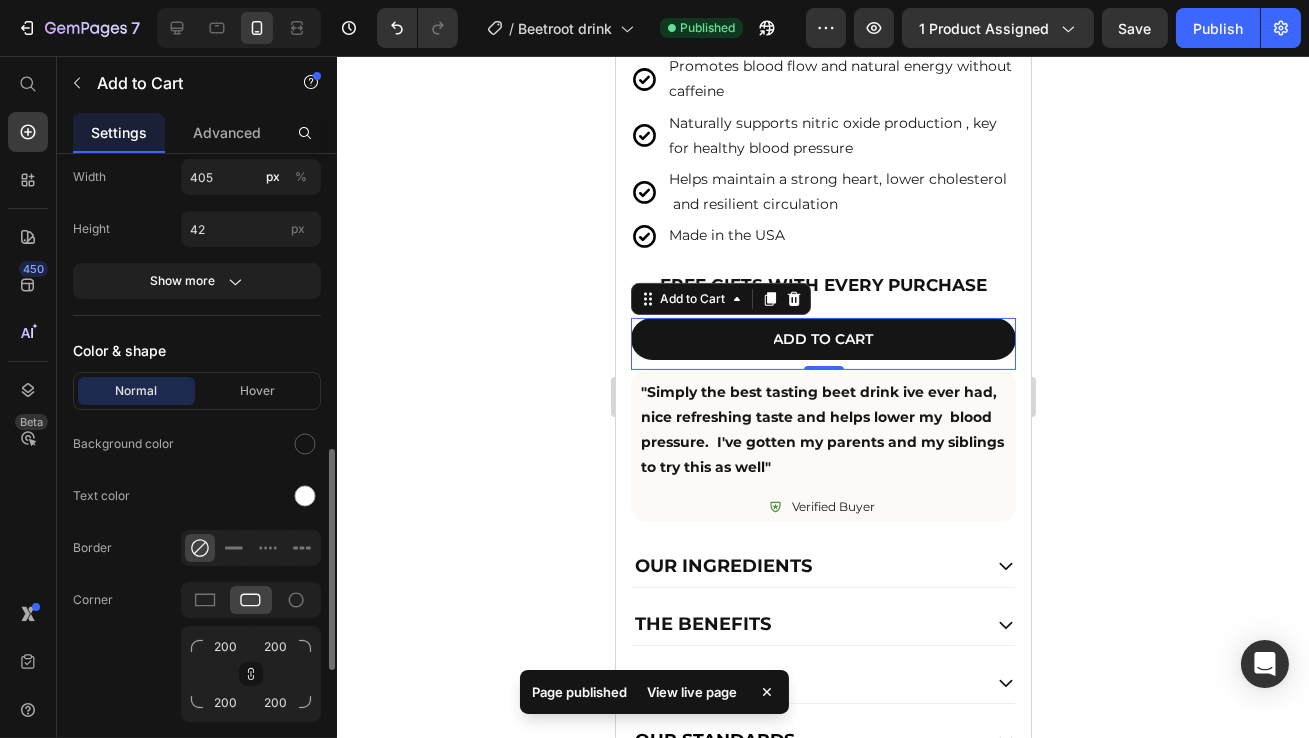 click on "Normal Hover" at bounding box center (197, 391) 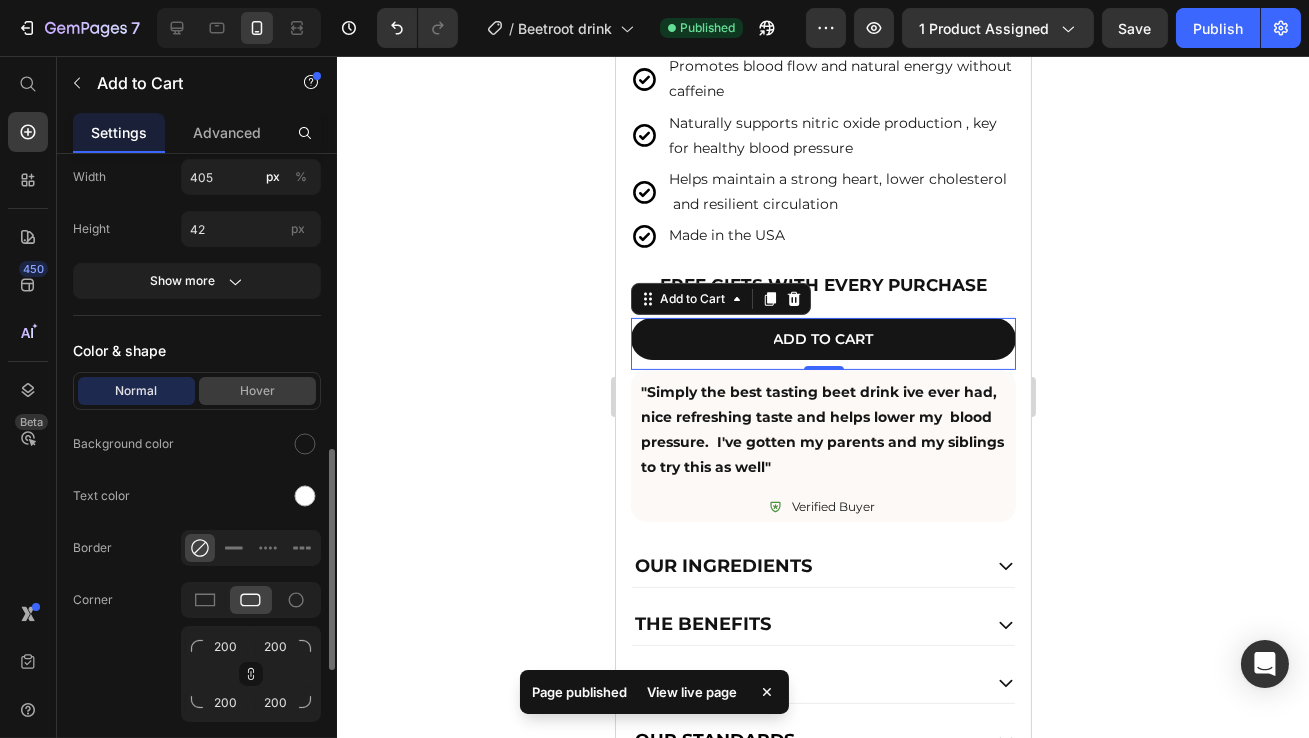 click on "Hover" at bounding box center [257, 391] 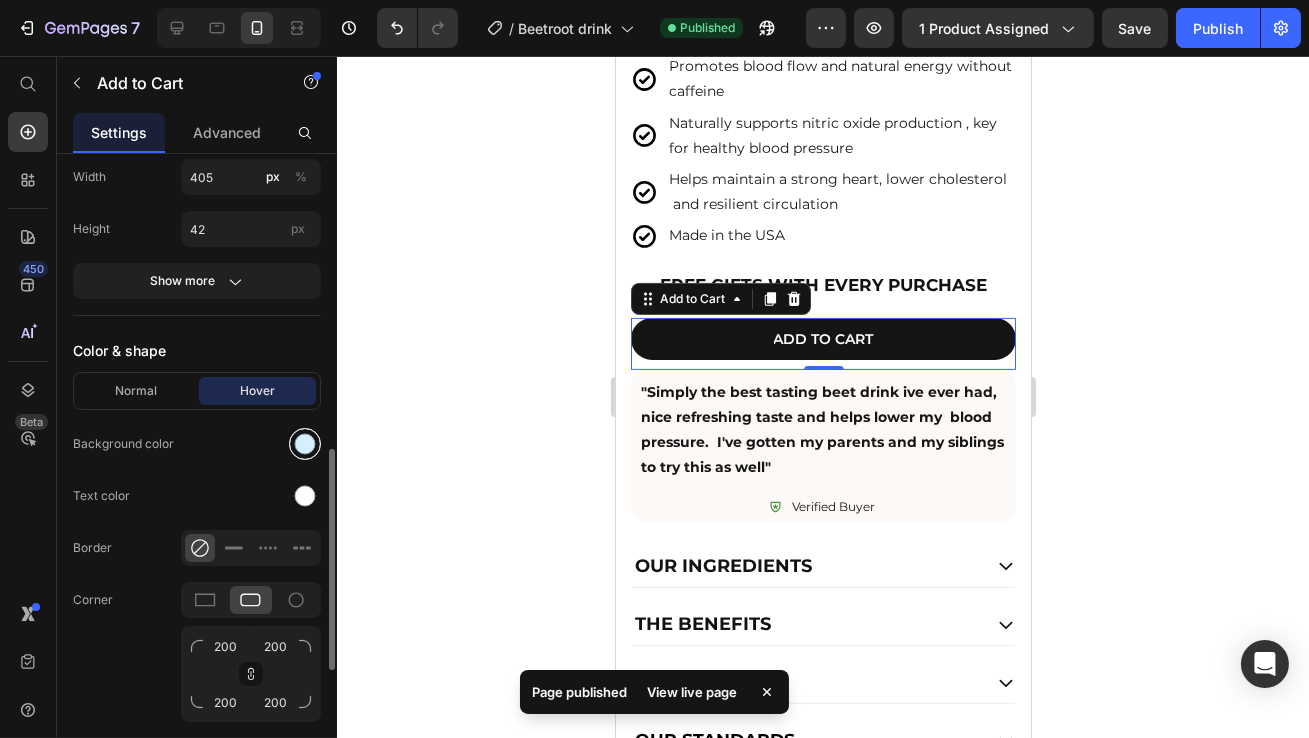 click at bounding box center (305, 444) 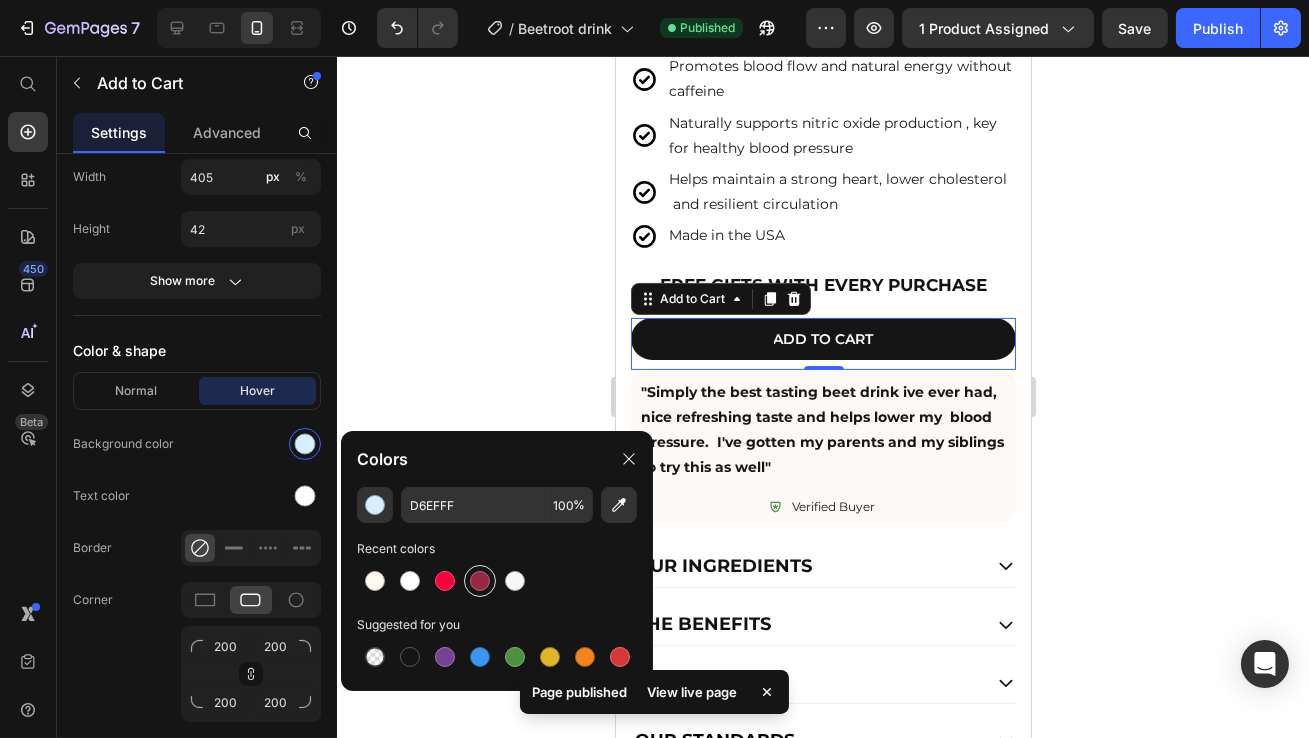 click at bounding box center [480, 581] 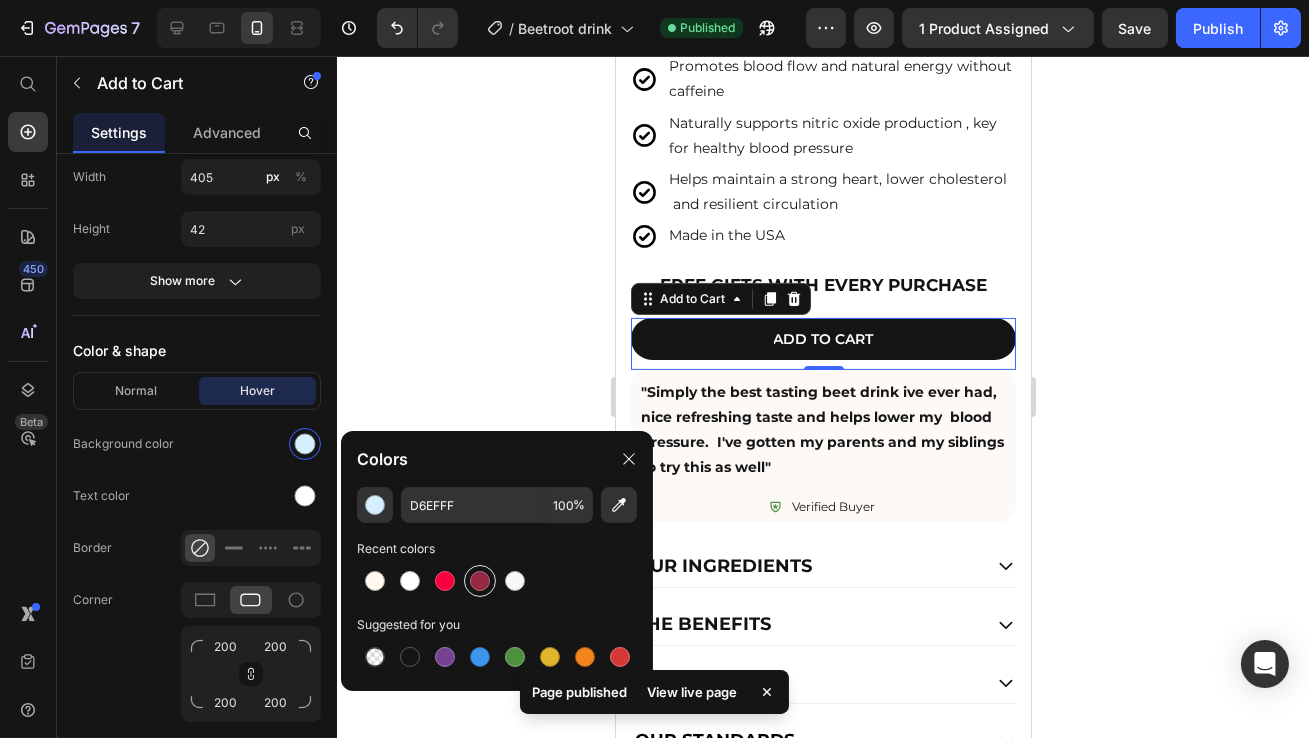 type on "952844" 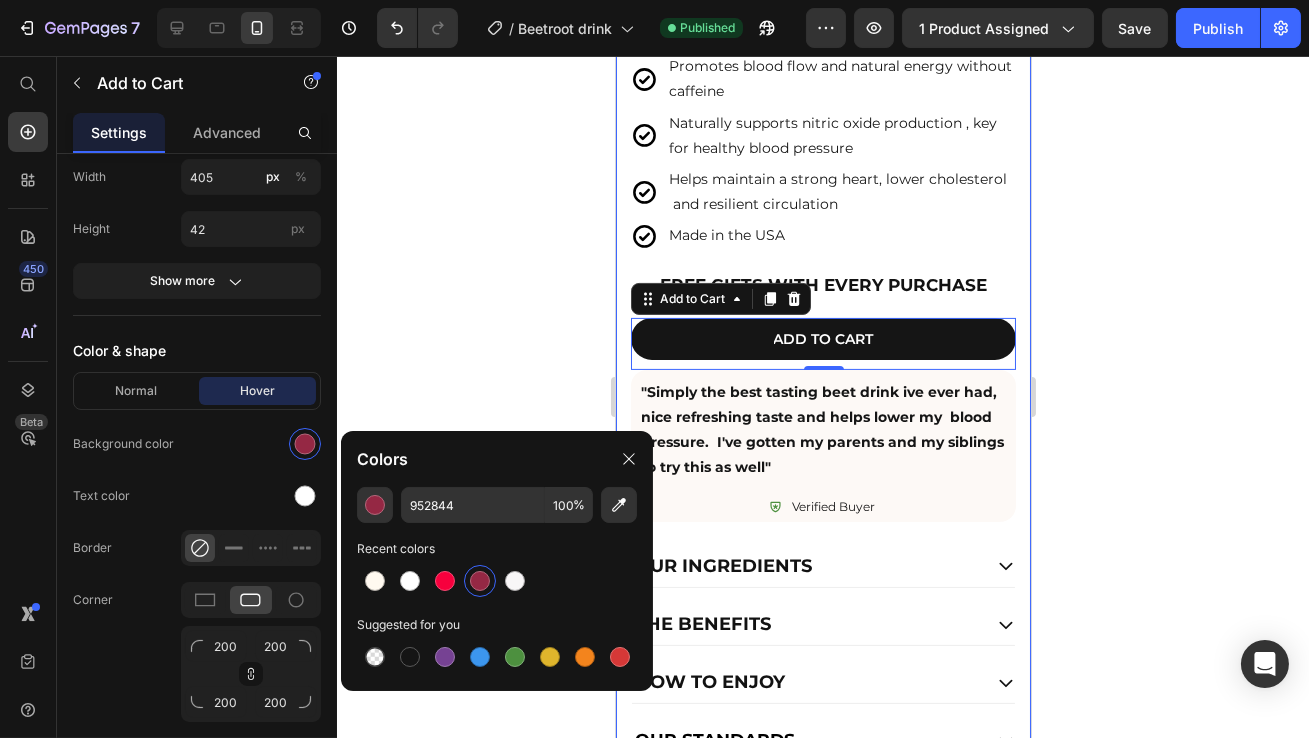click 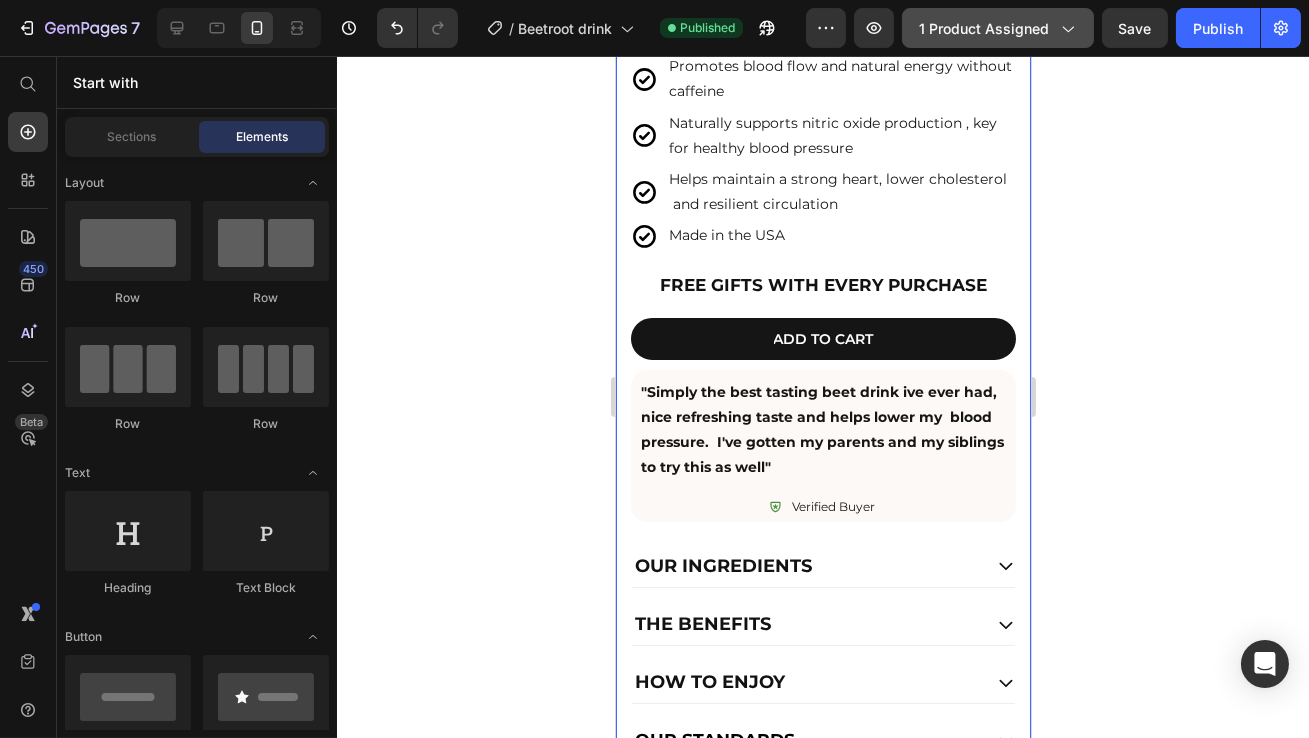 click on "Publish" at bounding box center (1218, 28) 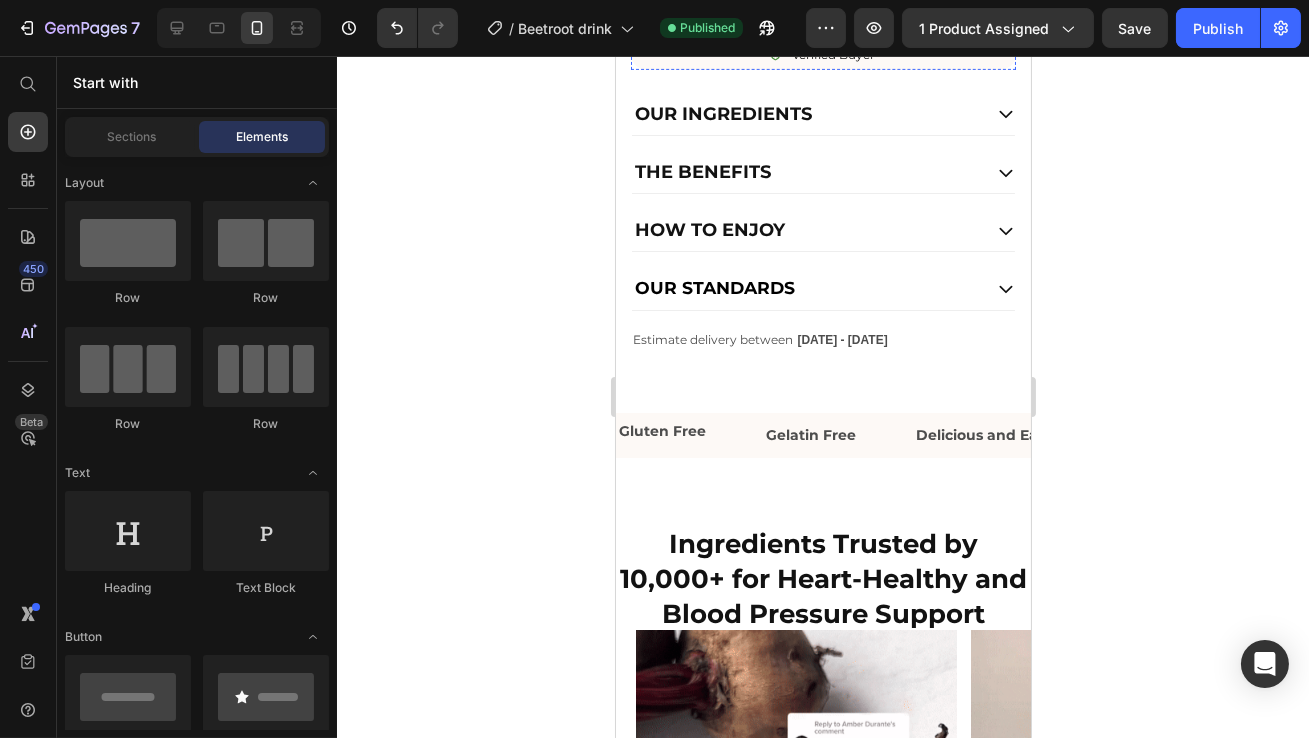 scroll, scrollTop: 1639, scrollLeft: 0, axis: vertical 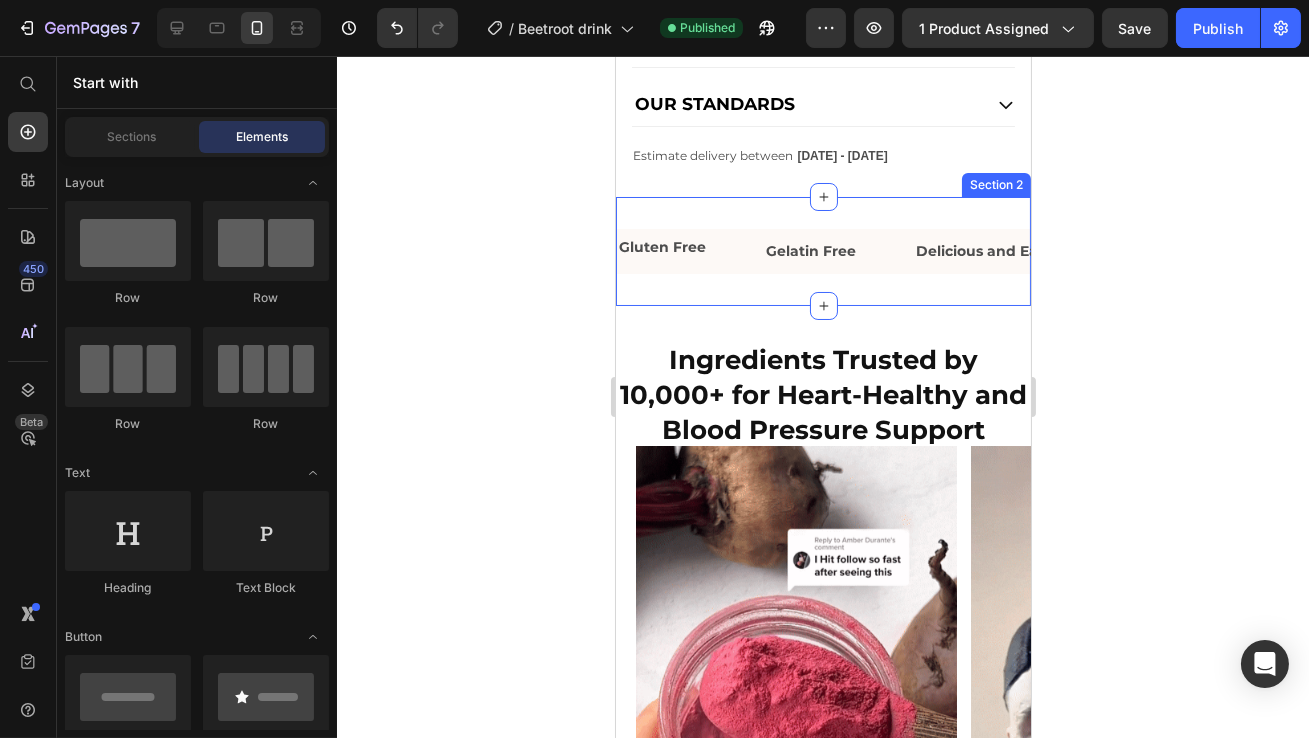 click on "Gluten Free Text Gelatin Free Text Delicious and Easy to Consume Text  Sugar-Free Text Block GMO Free Text Block Gluten Free Text Gelatin Free Text Delicious and Easy to Consume Text  Sugar-Free Text Block GMO Free Text Block Marquee Section 2" at bounding box center [822, 251] 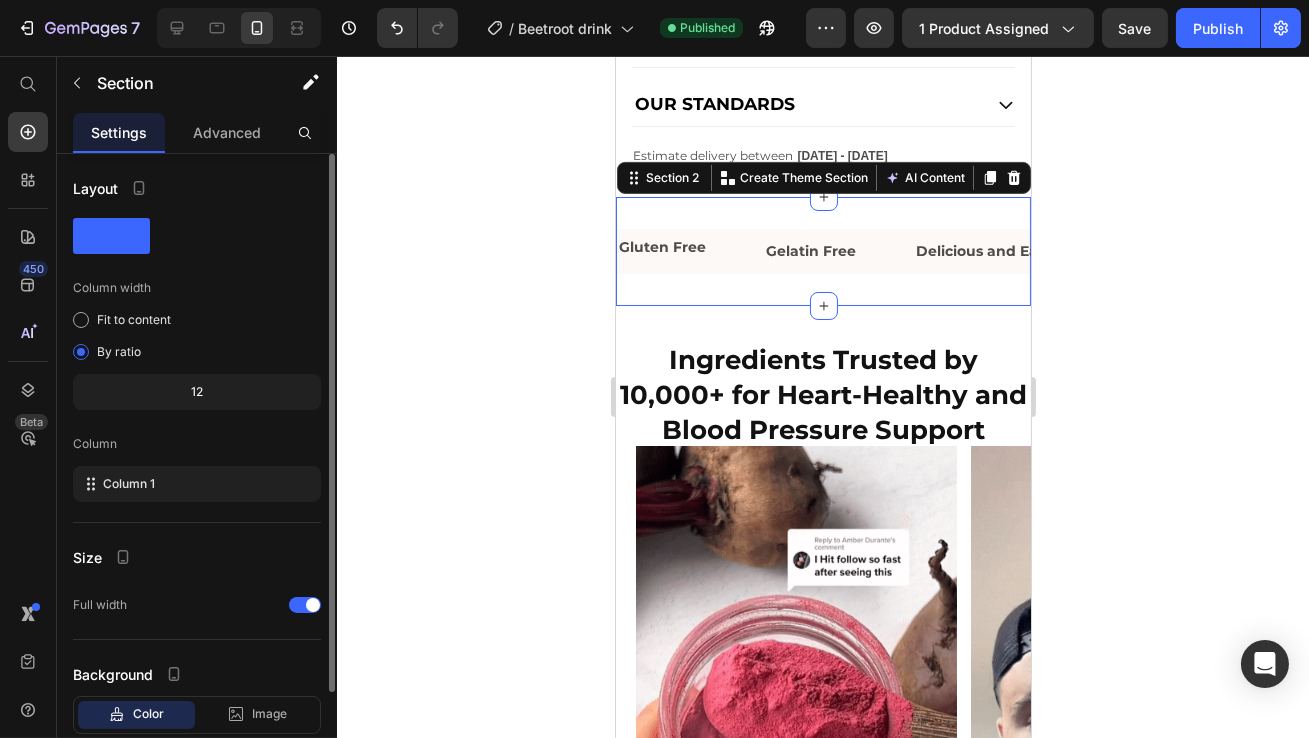 scroll, scrollTop: 121, scrollLeft: 0, axis: vertical 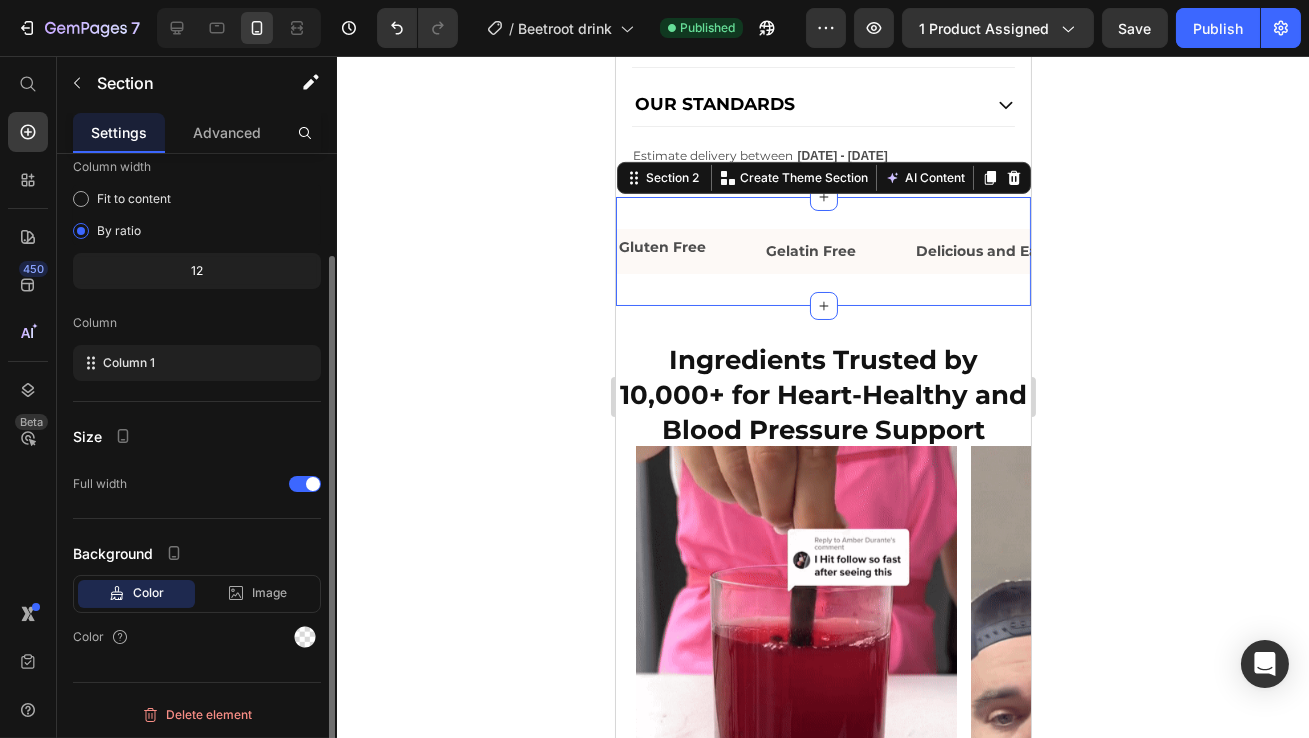 click on "Color" at bounding box center (197, 637) 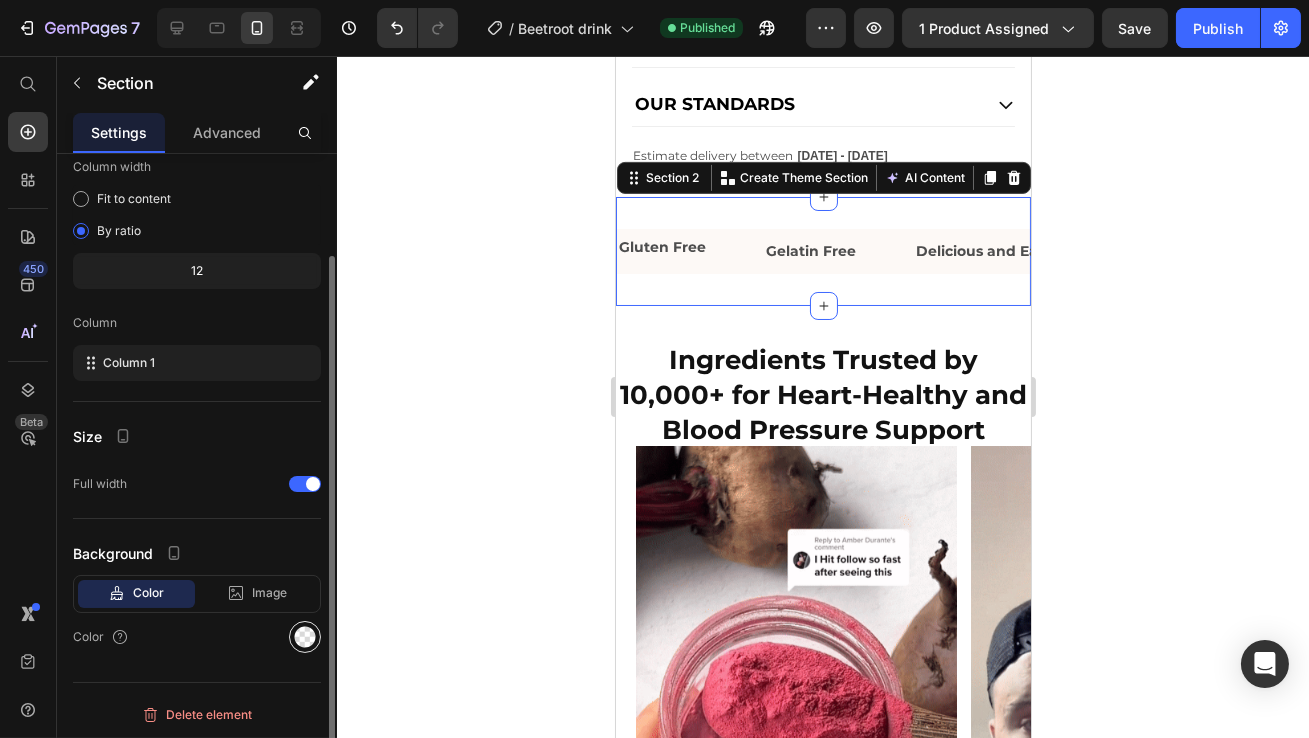 click at bounding box center [305, 637] 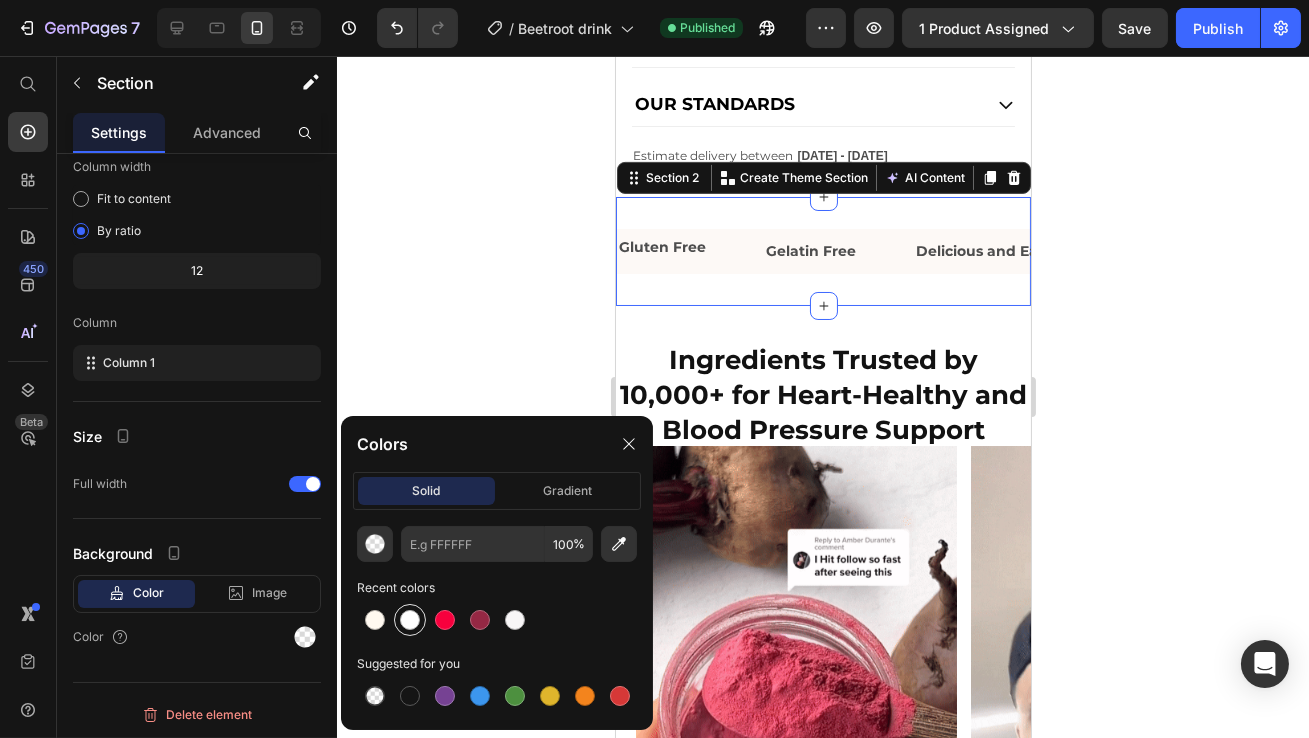 click at bounding box center [410, 620] 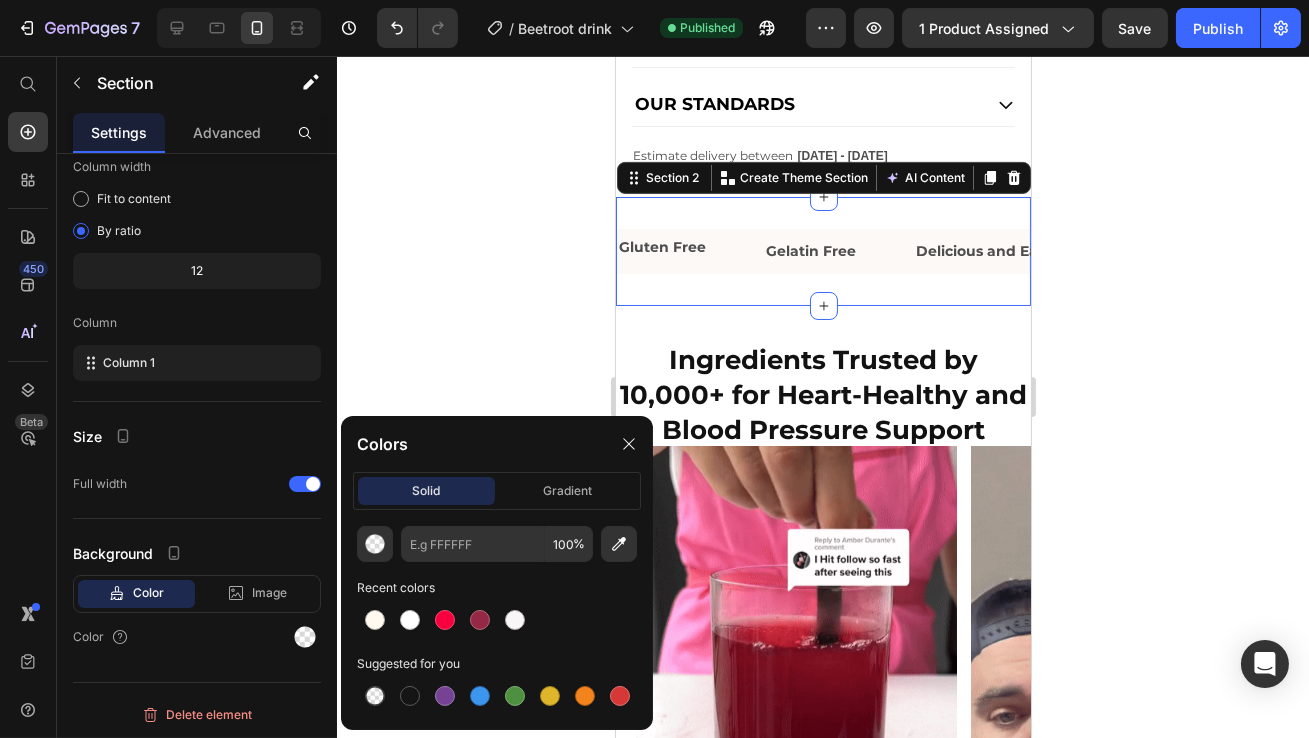 type on "FFFFFF" 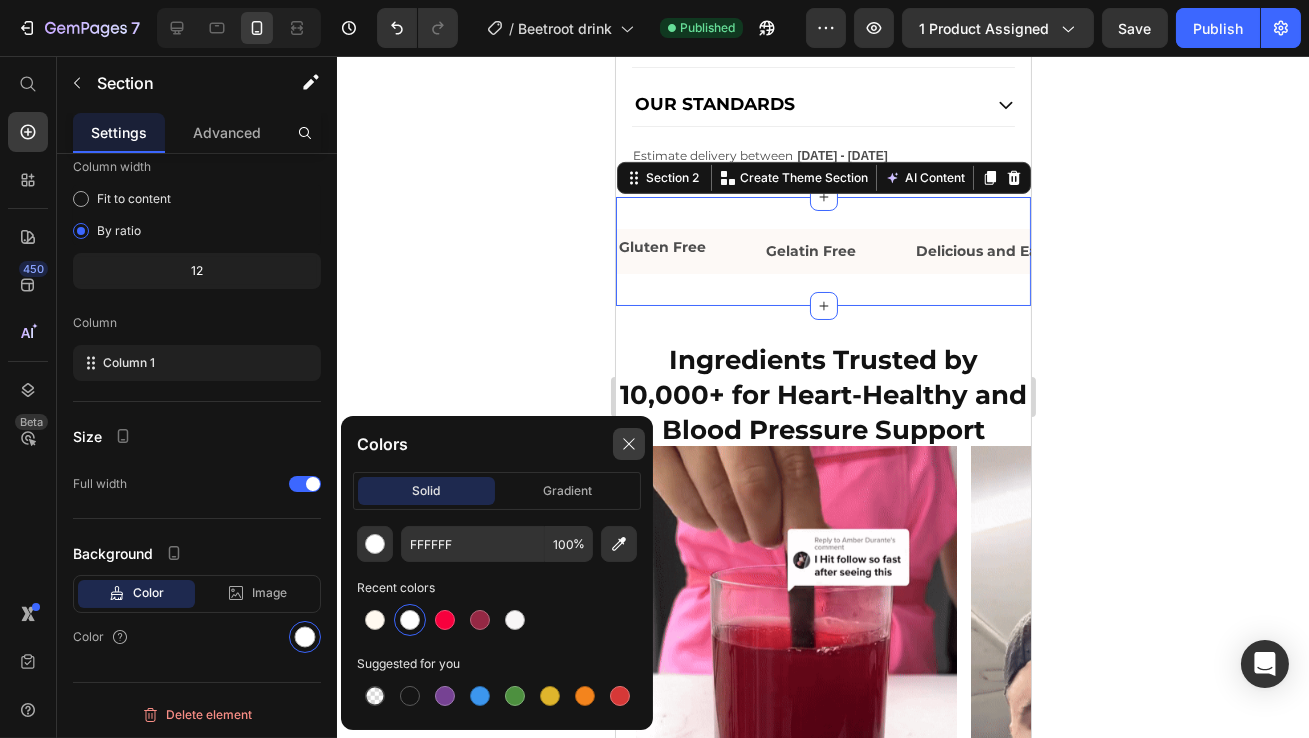 click at bounding box center [629, 444] 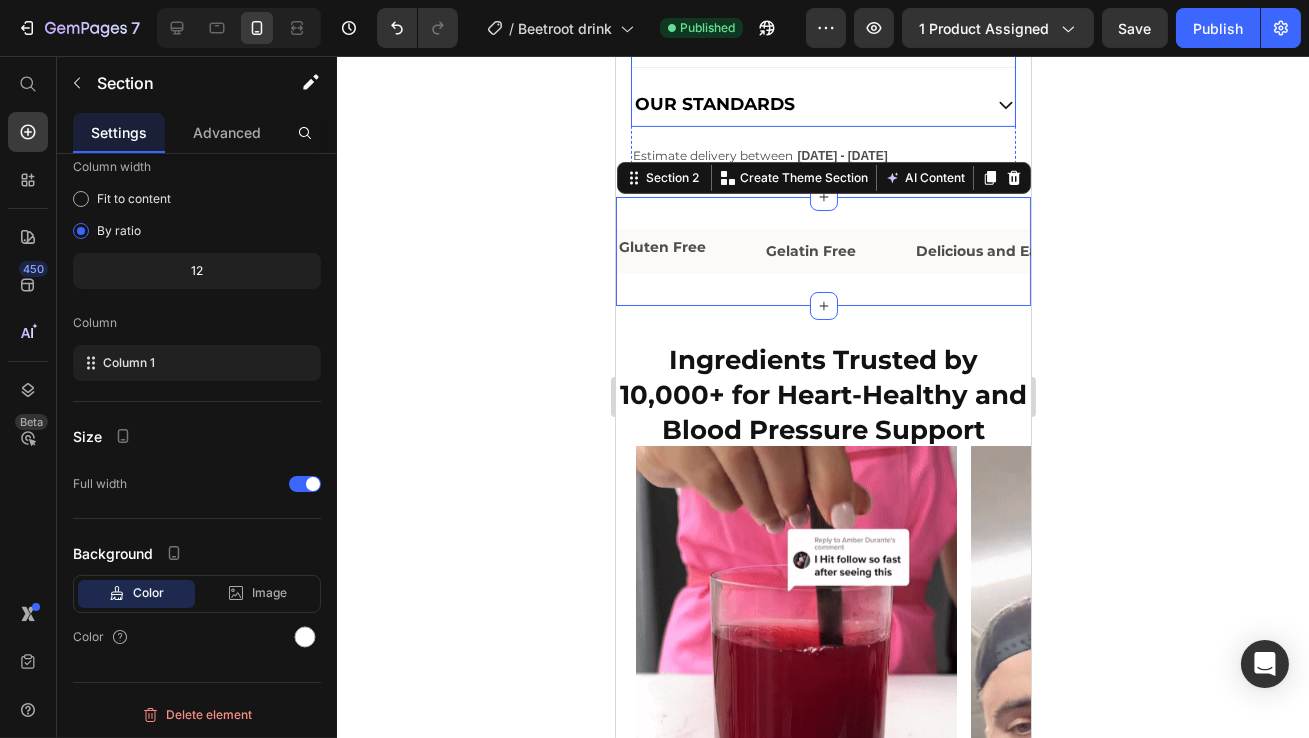 click on "Publish" at bounding box center [1218, 28] 